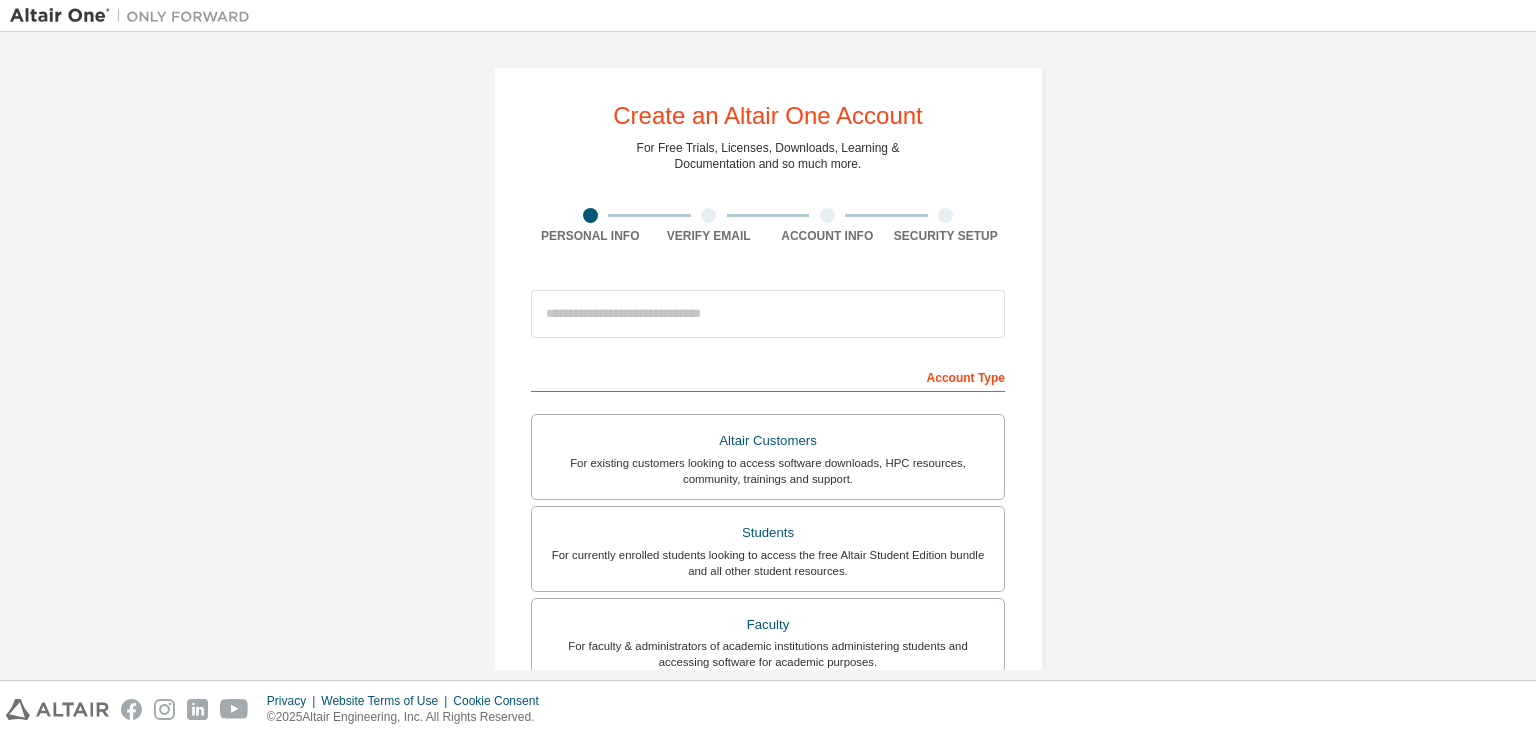 scroll, scrollTop: 0, scrollLeft: 0, axis: both 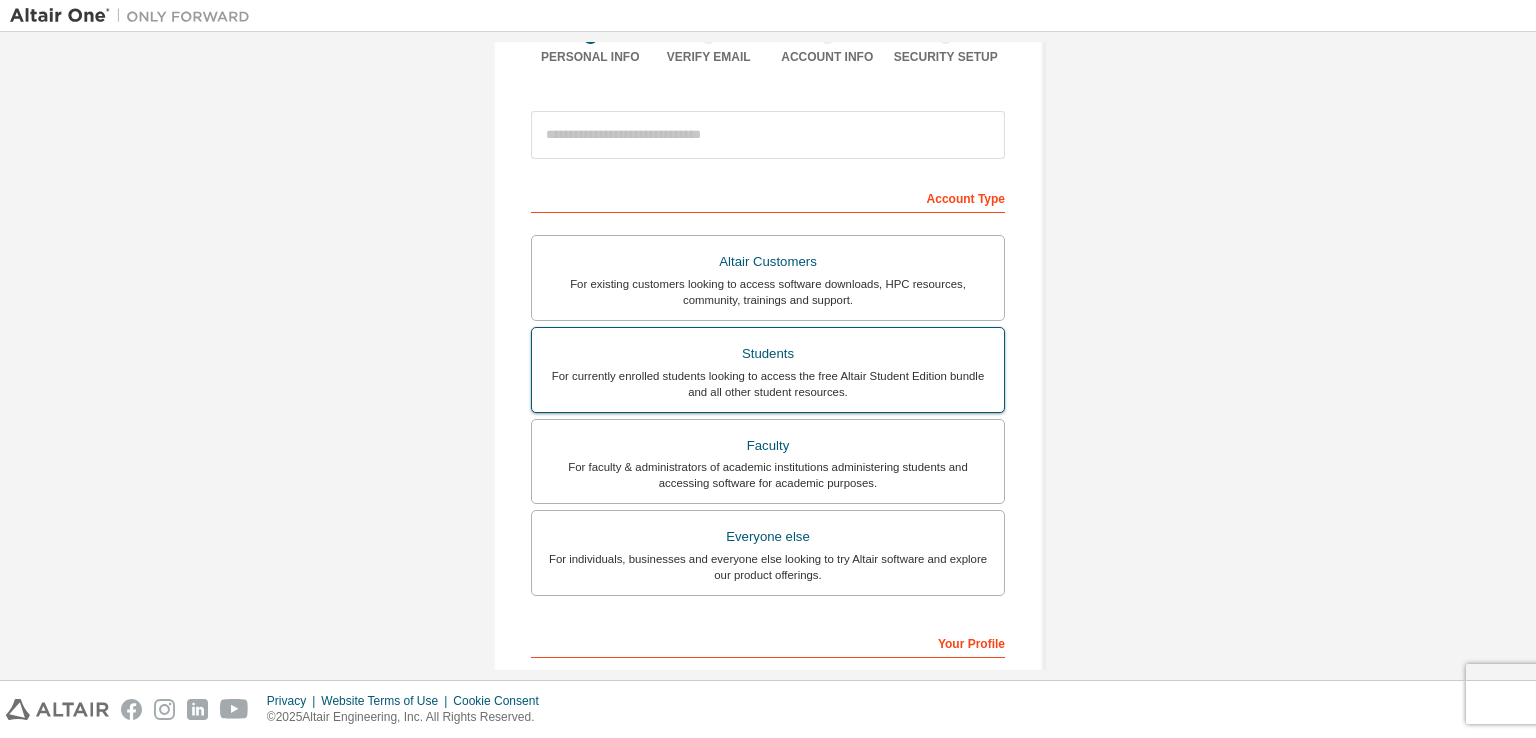 click on "For currently enrolled students looking to access the free Altair Student Edition bundle and all other student resources." at bounding box center (768, 384) 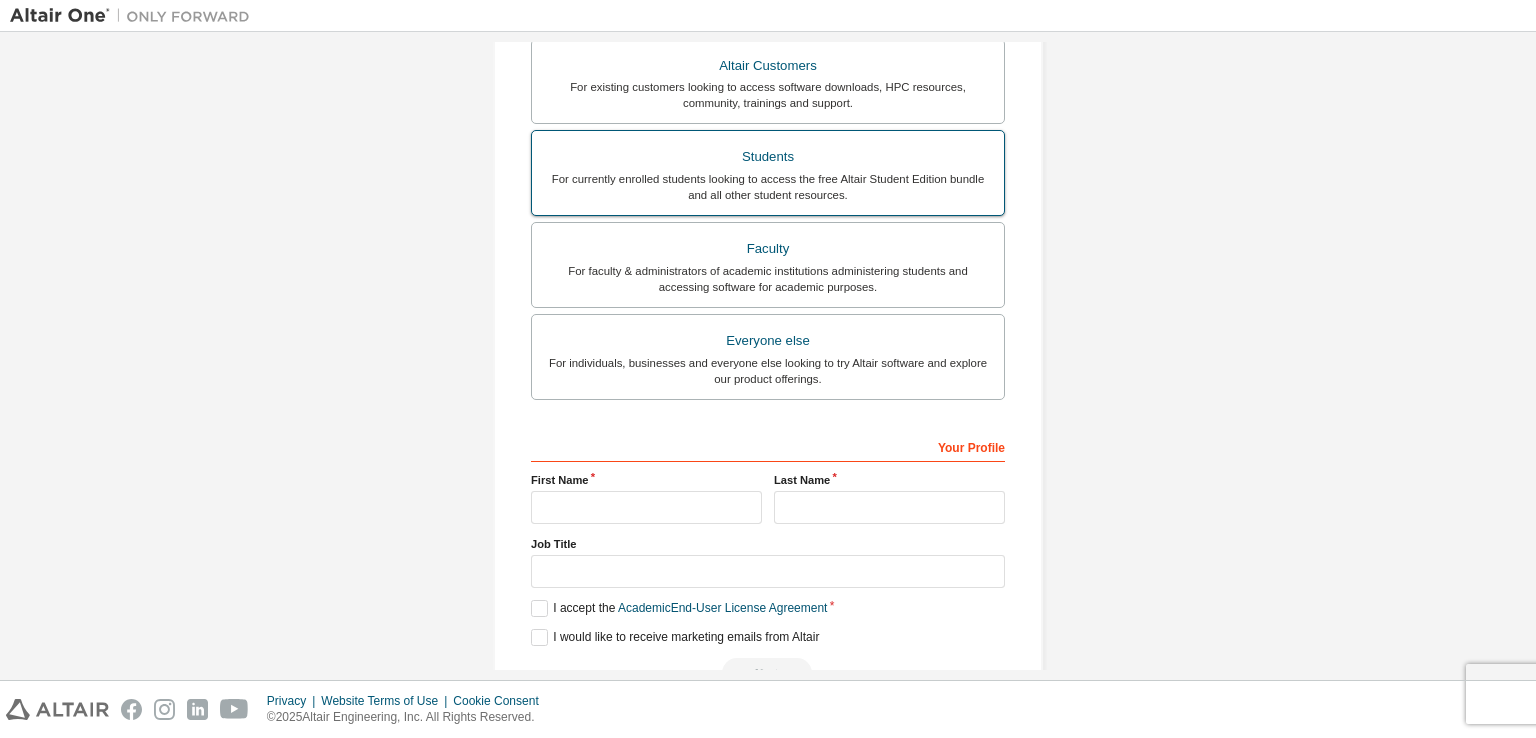 scroll, scrollTop: 479, scrollLeft: 0, axis: vertical 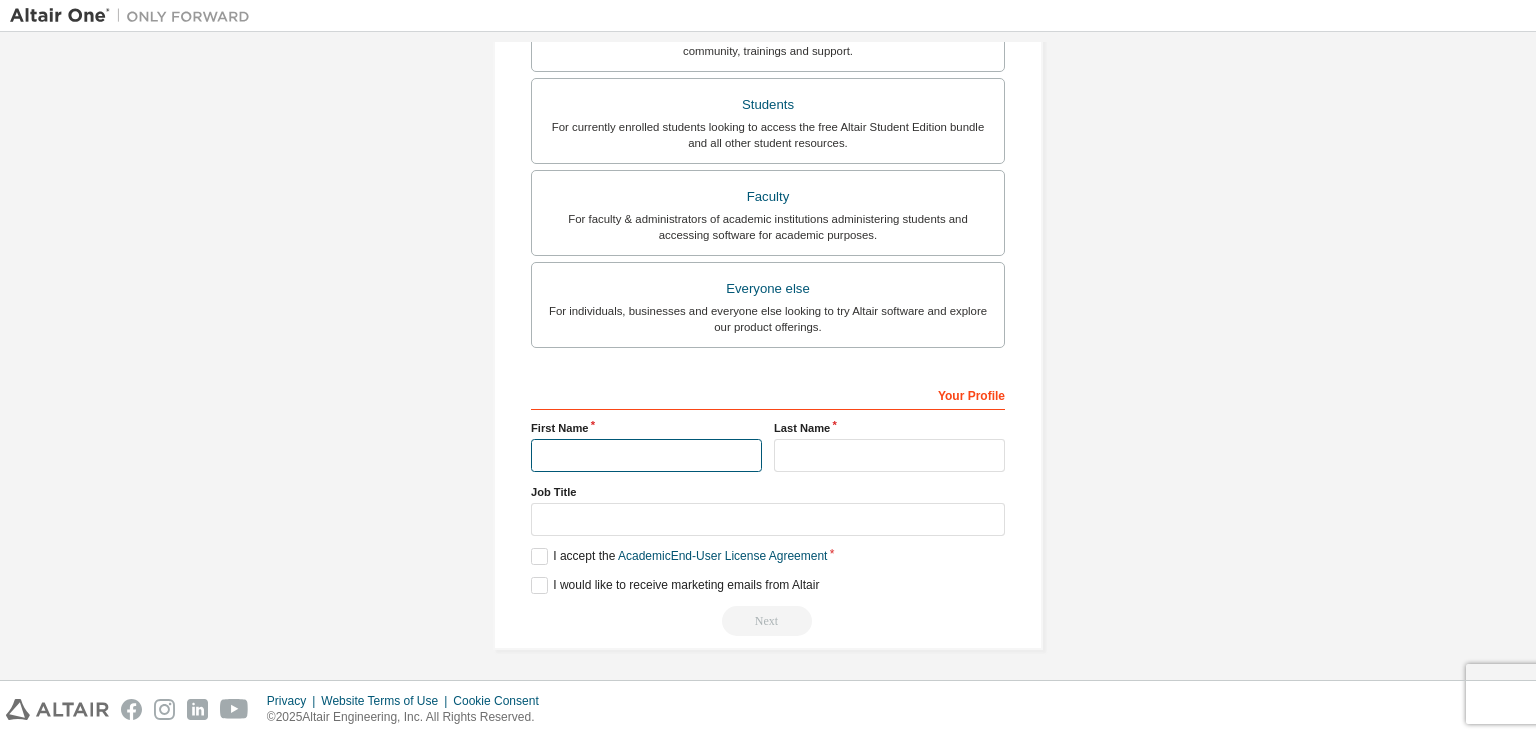 click at bounding box center (646, 455) 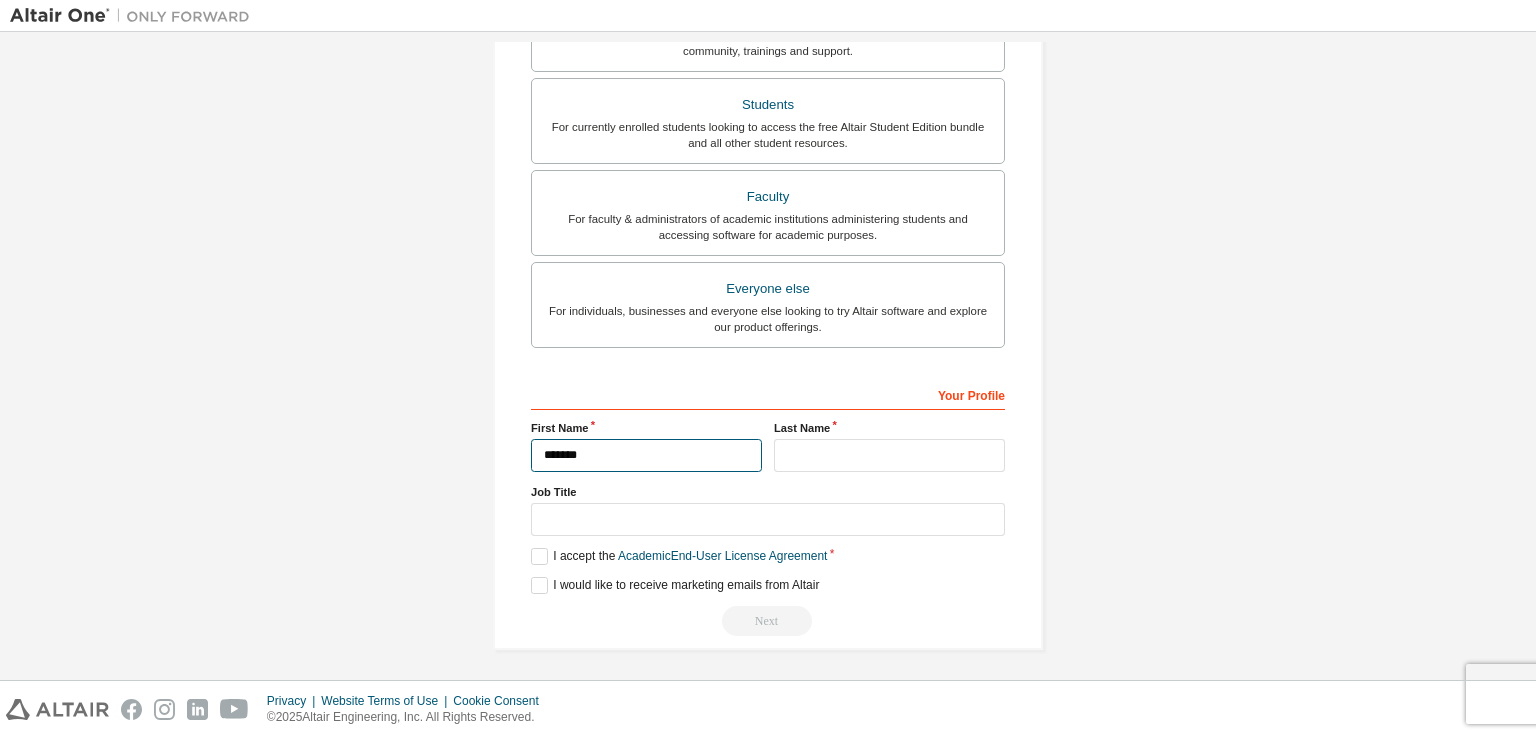 type on "*******" 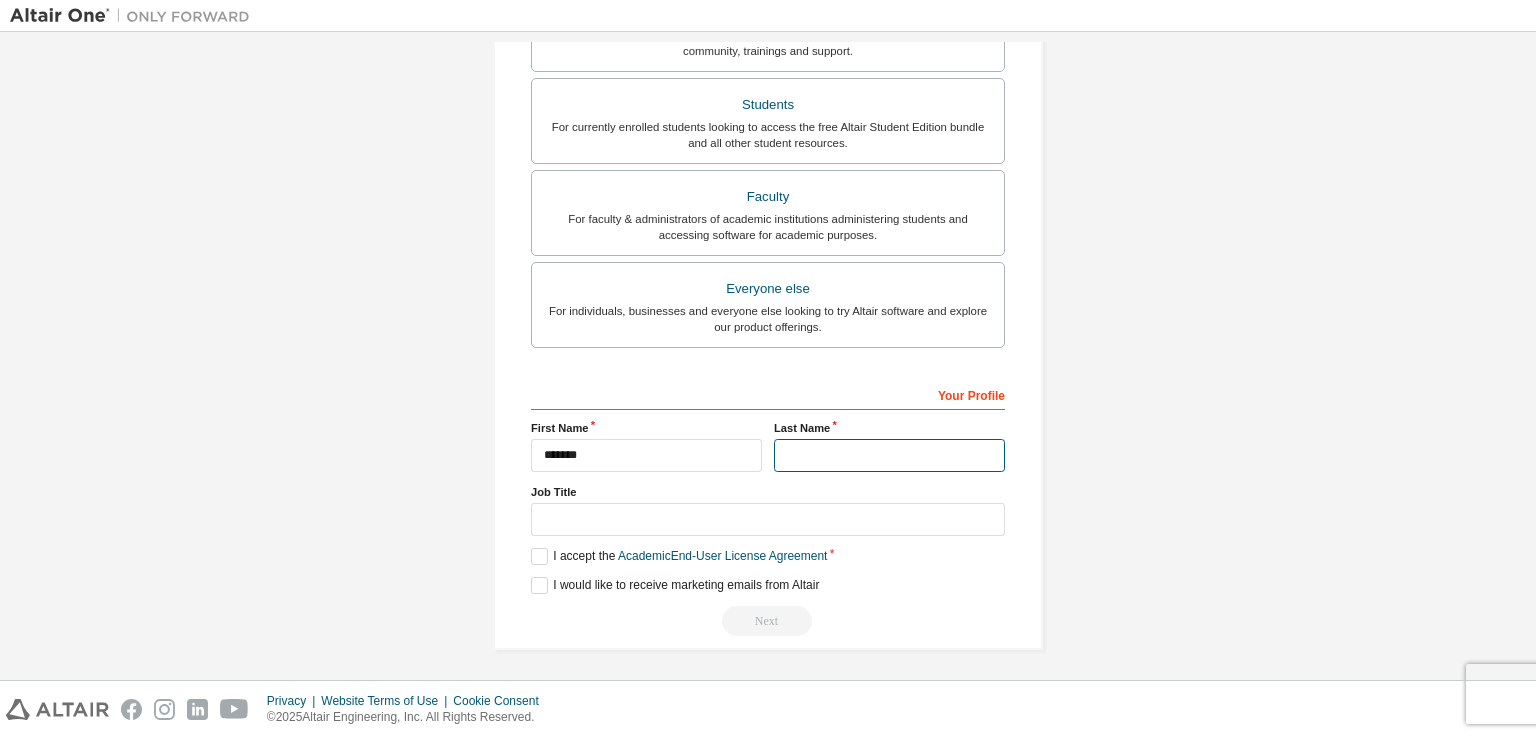 click at bounding box center [889, 455] 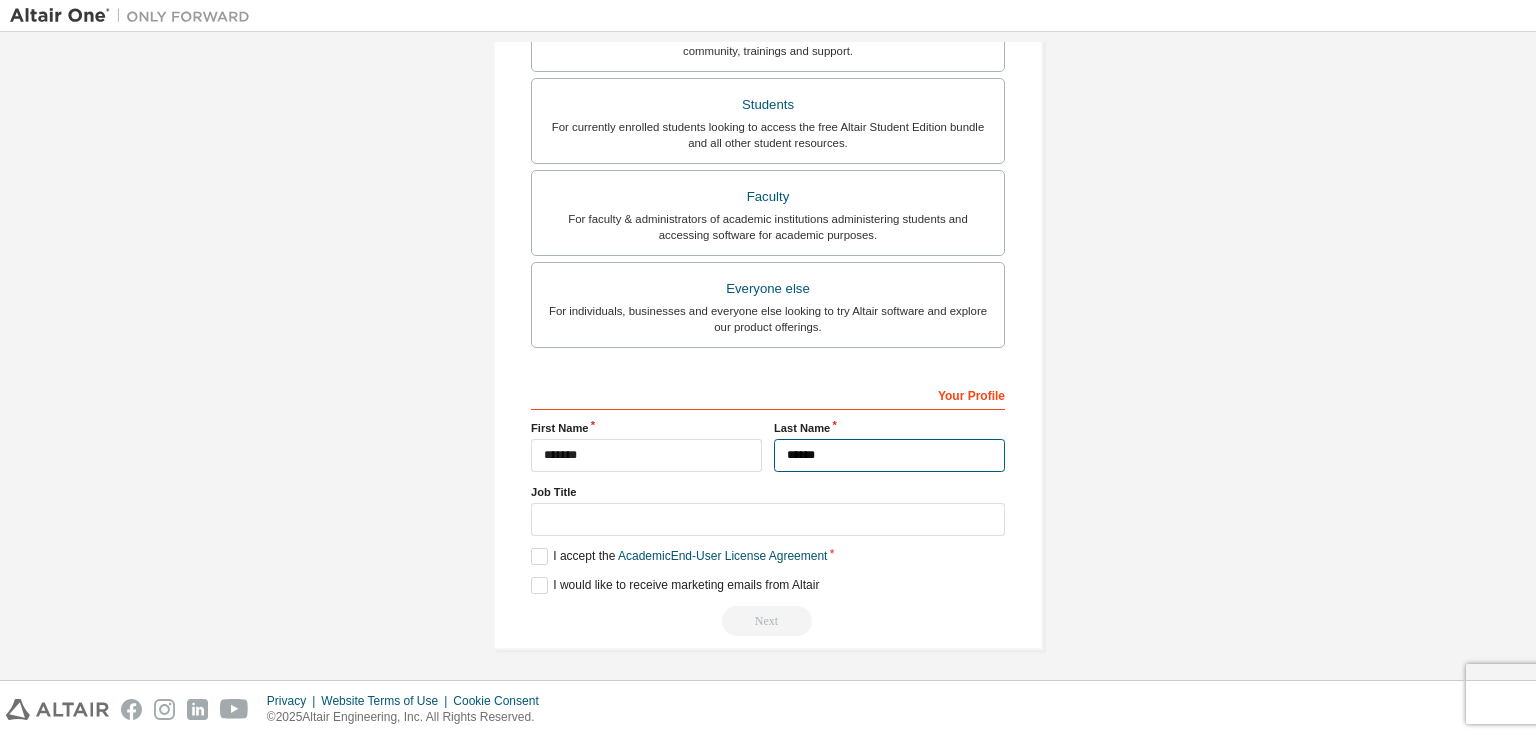 type on "*****" 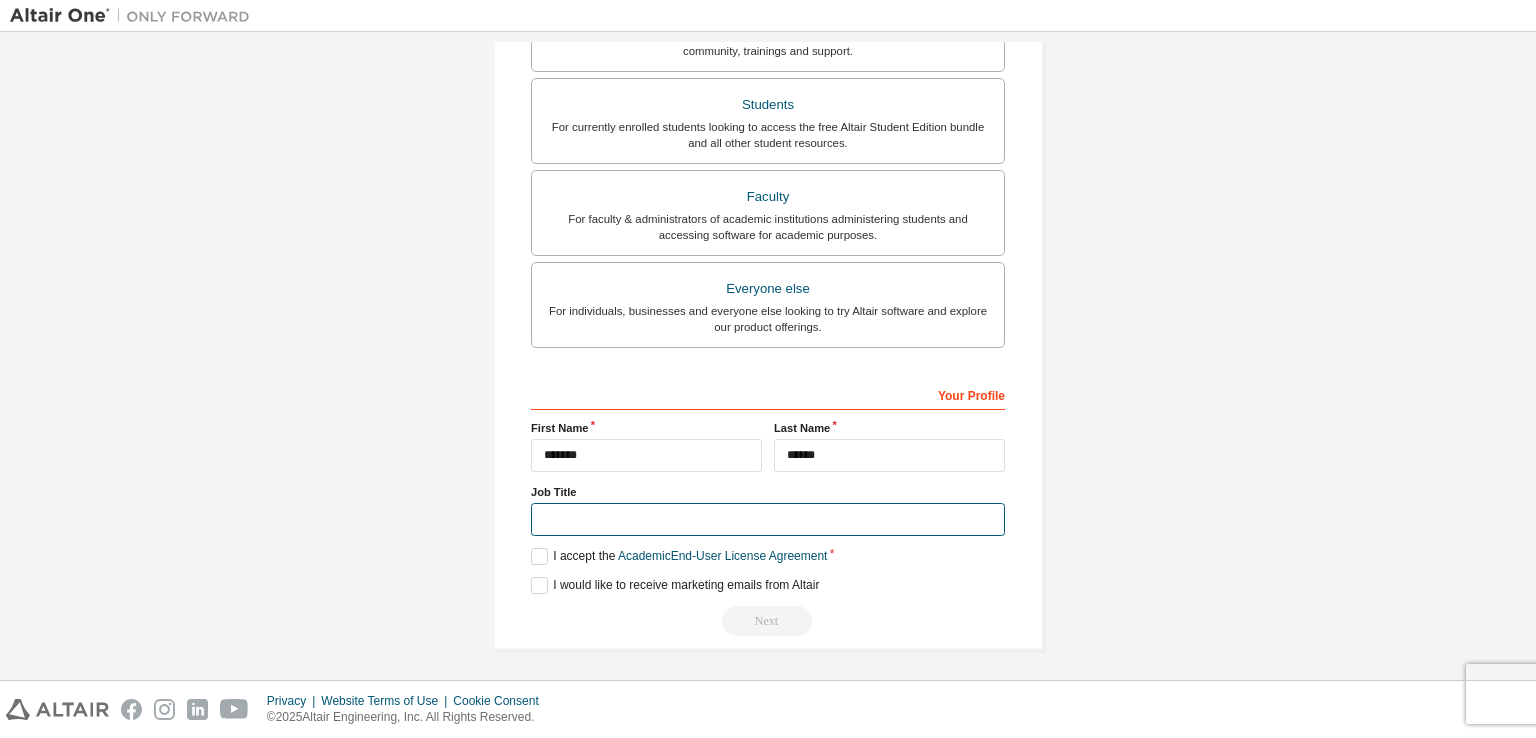 click at bounding box center (768, 519) 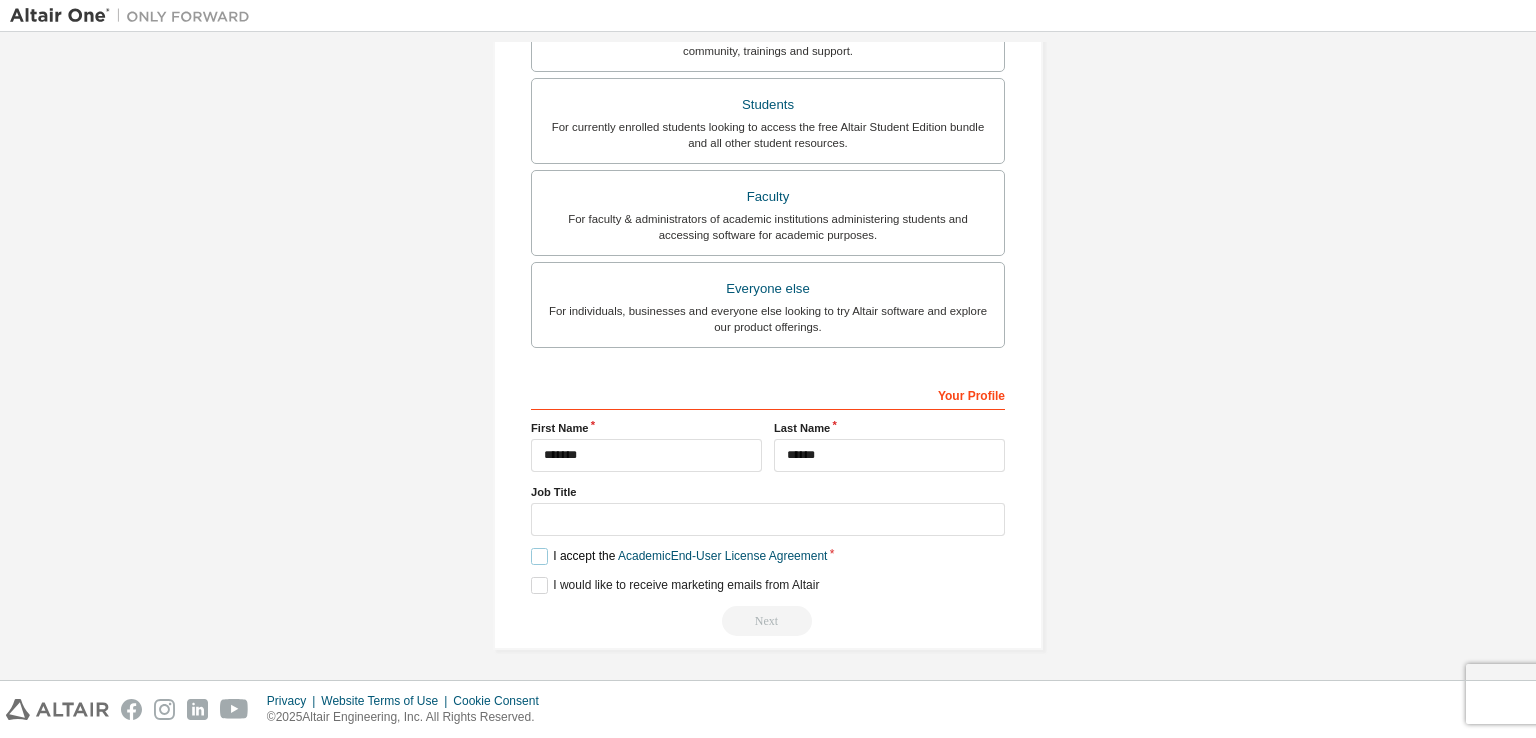 click on "I accept the   Academic   End-User License Agreement" at bounding box center [679, 556] 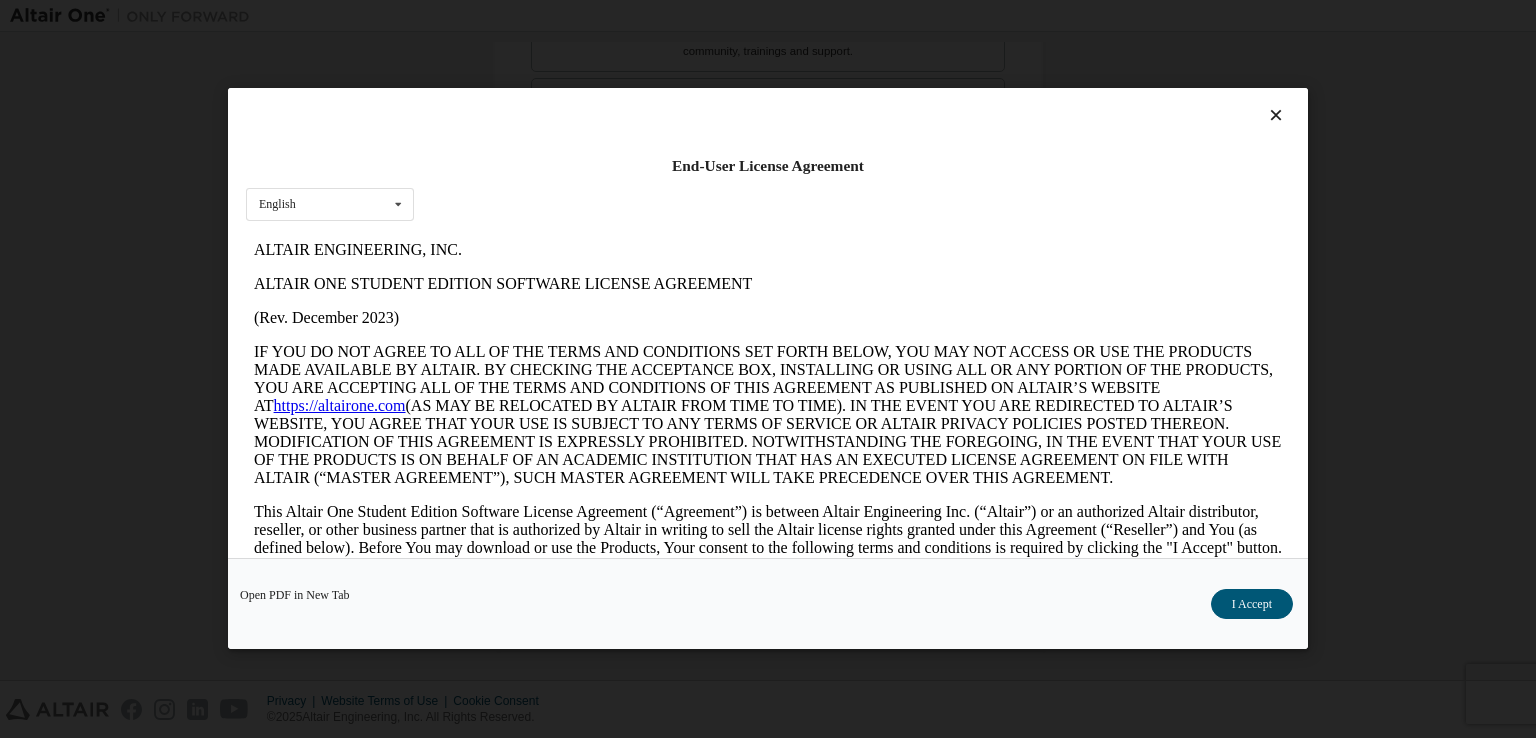 scroll, scrollTop: 0, scrollLeft: 0, axis: both 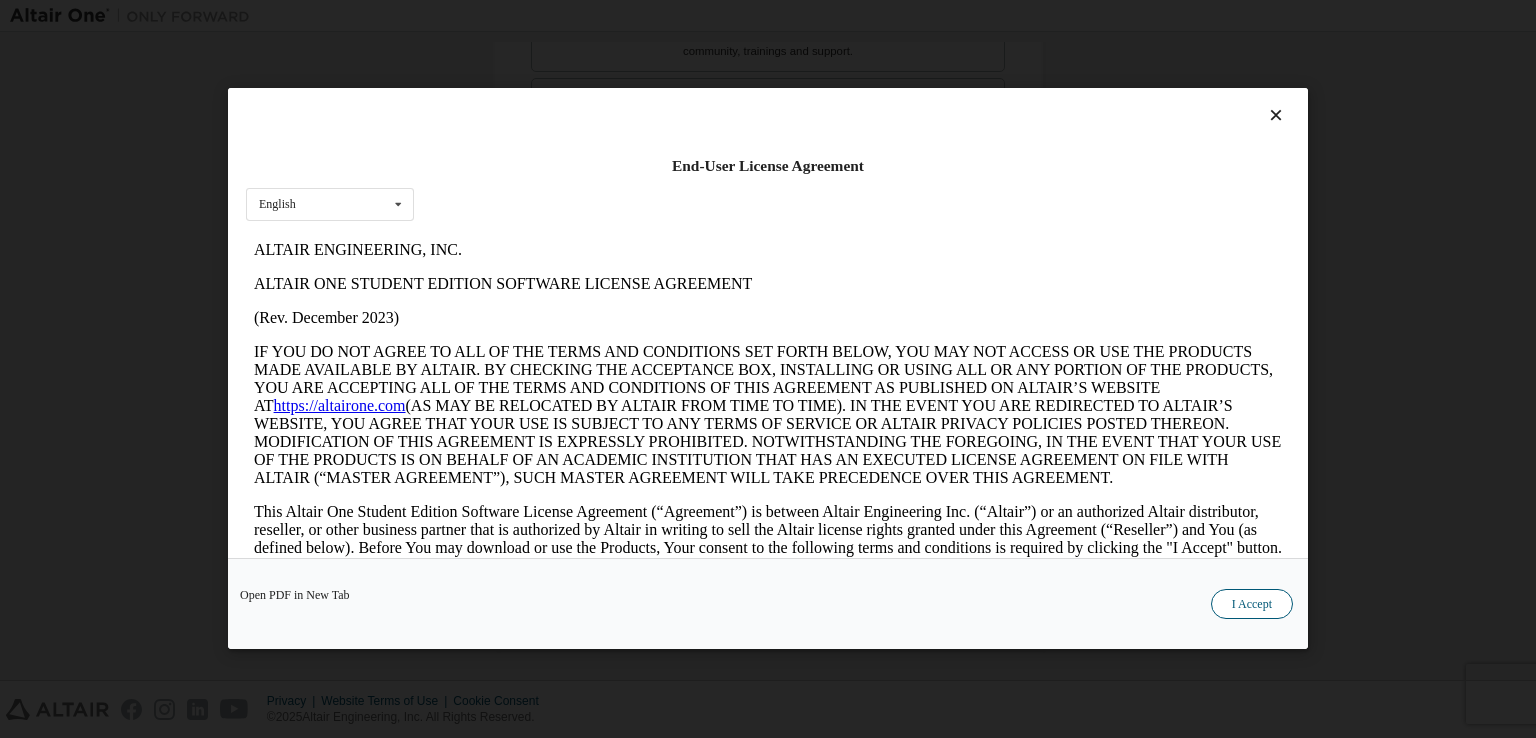 click on "I Accept" at bounding box center [1252, 605] 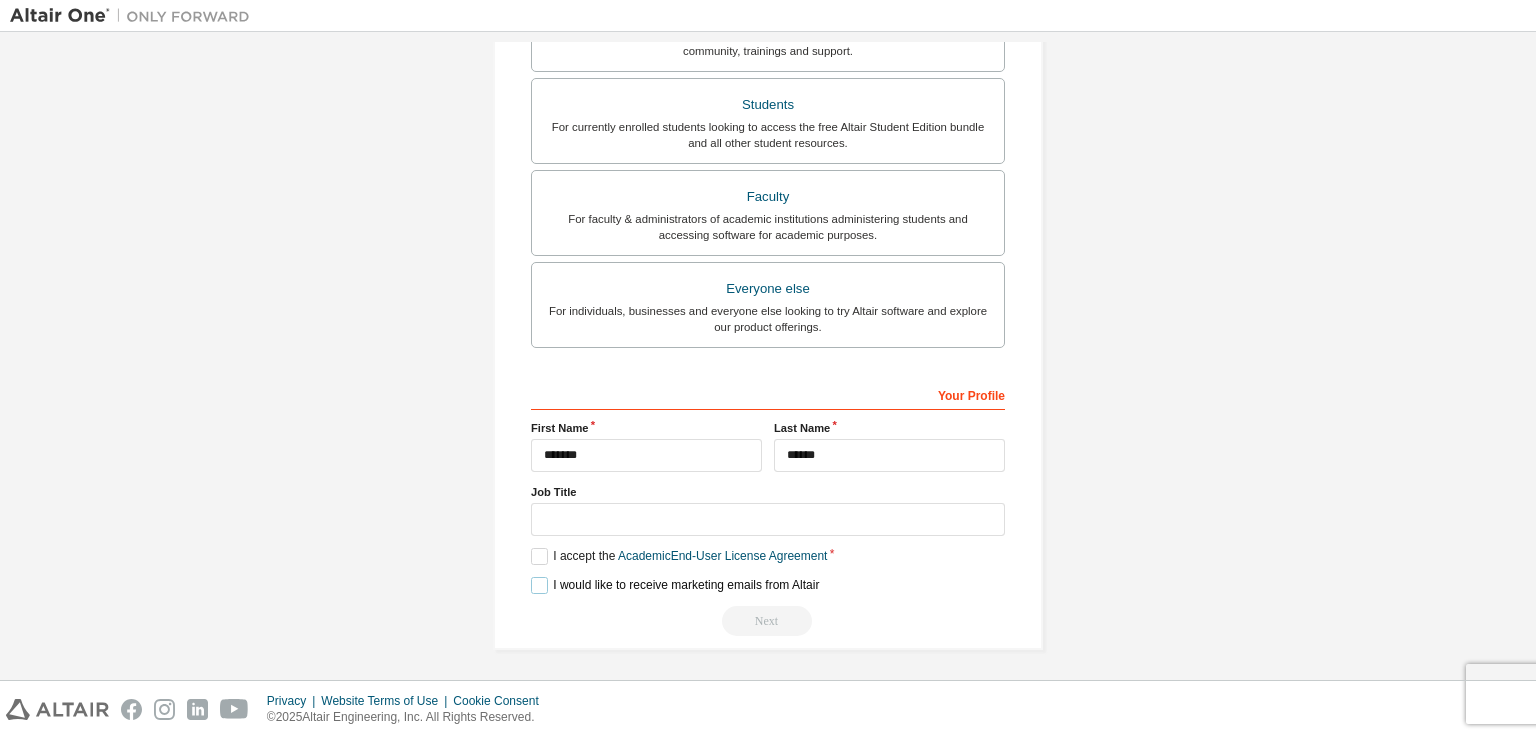 click on "I would like to receive marketing emails from Altair" at bounding box center [675, 585] 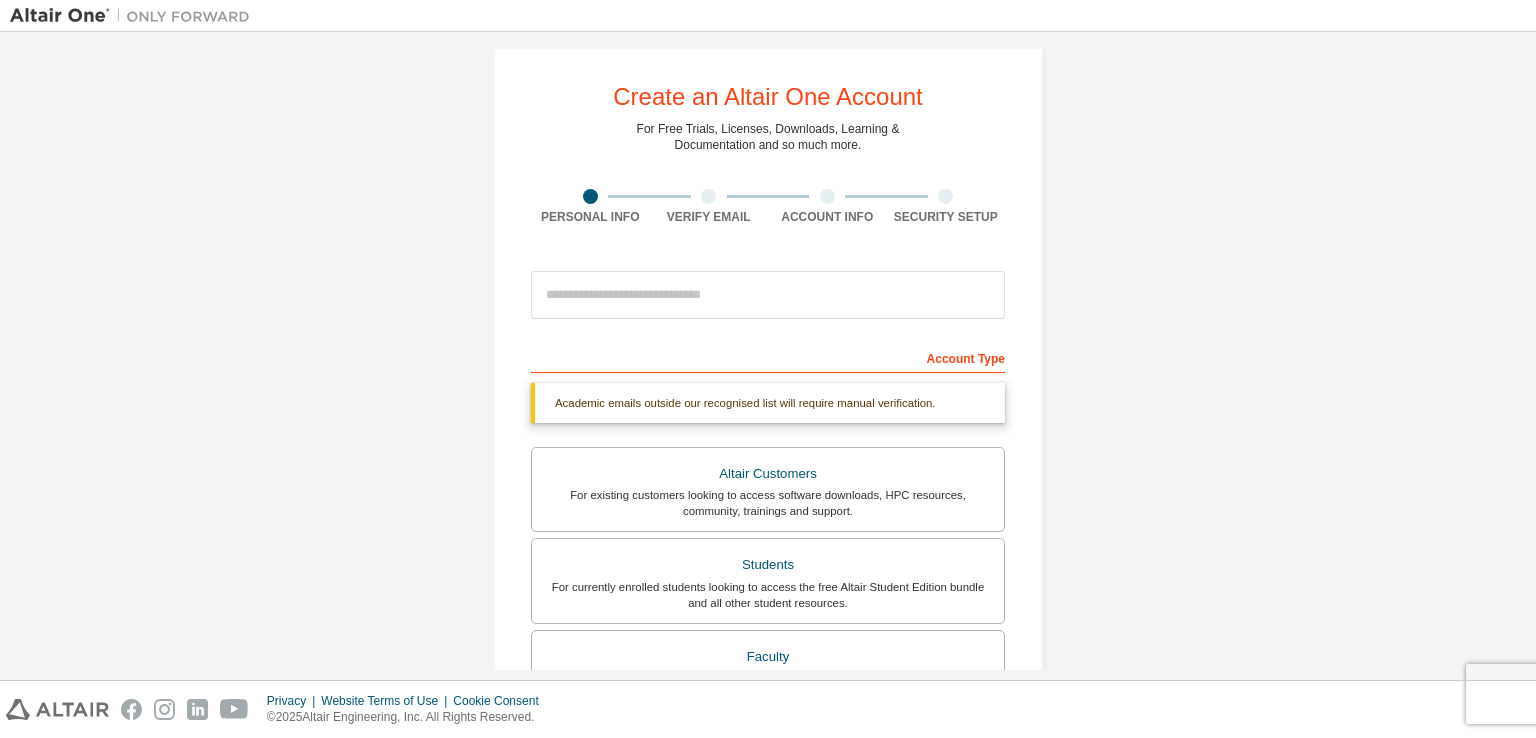 scroll, scrollTop: 16, scrollLeft: 0, axis: vertical 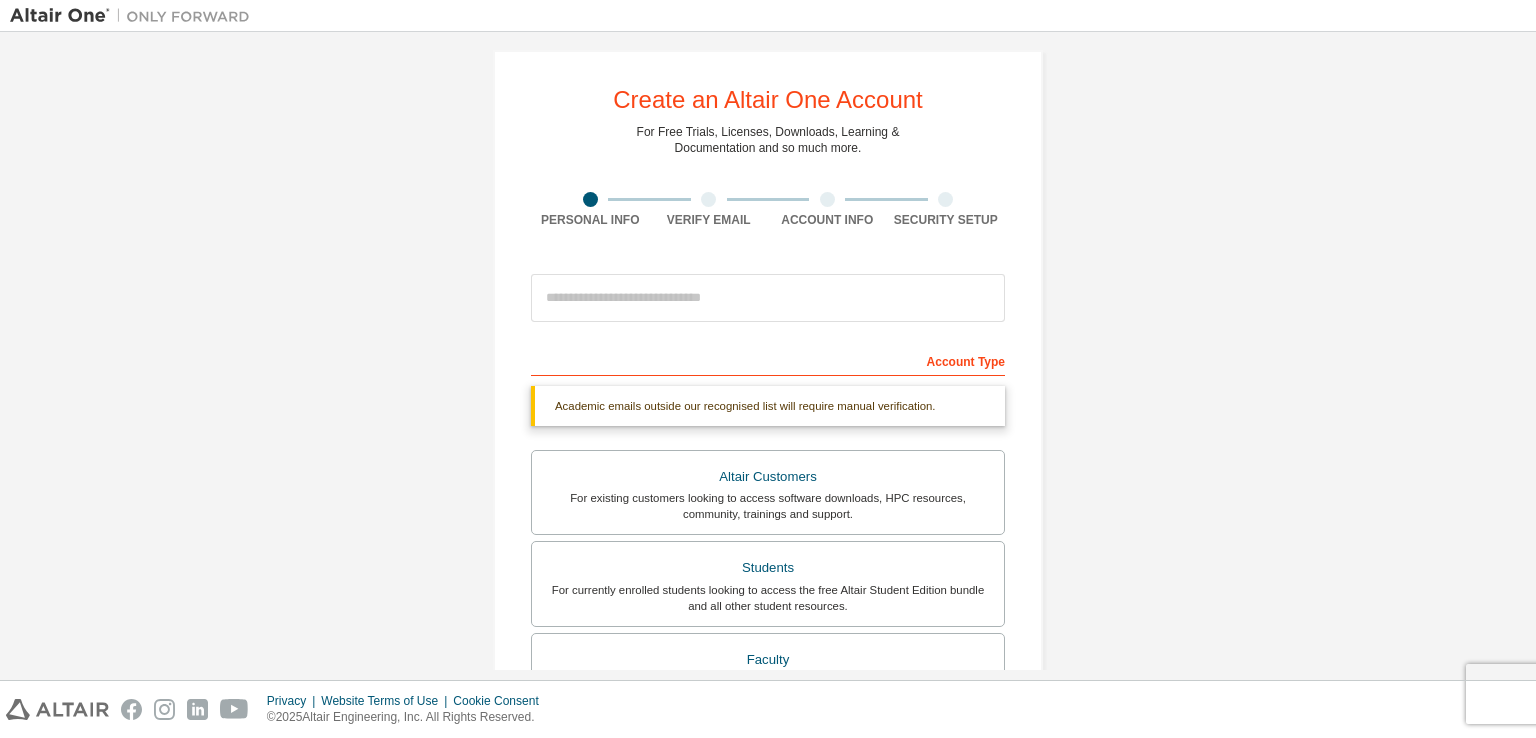 type on "*******" 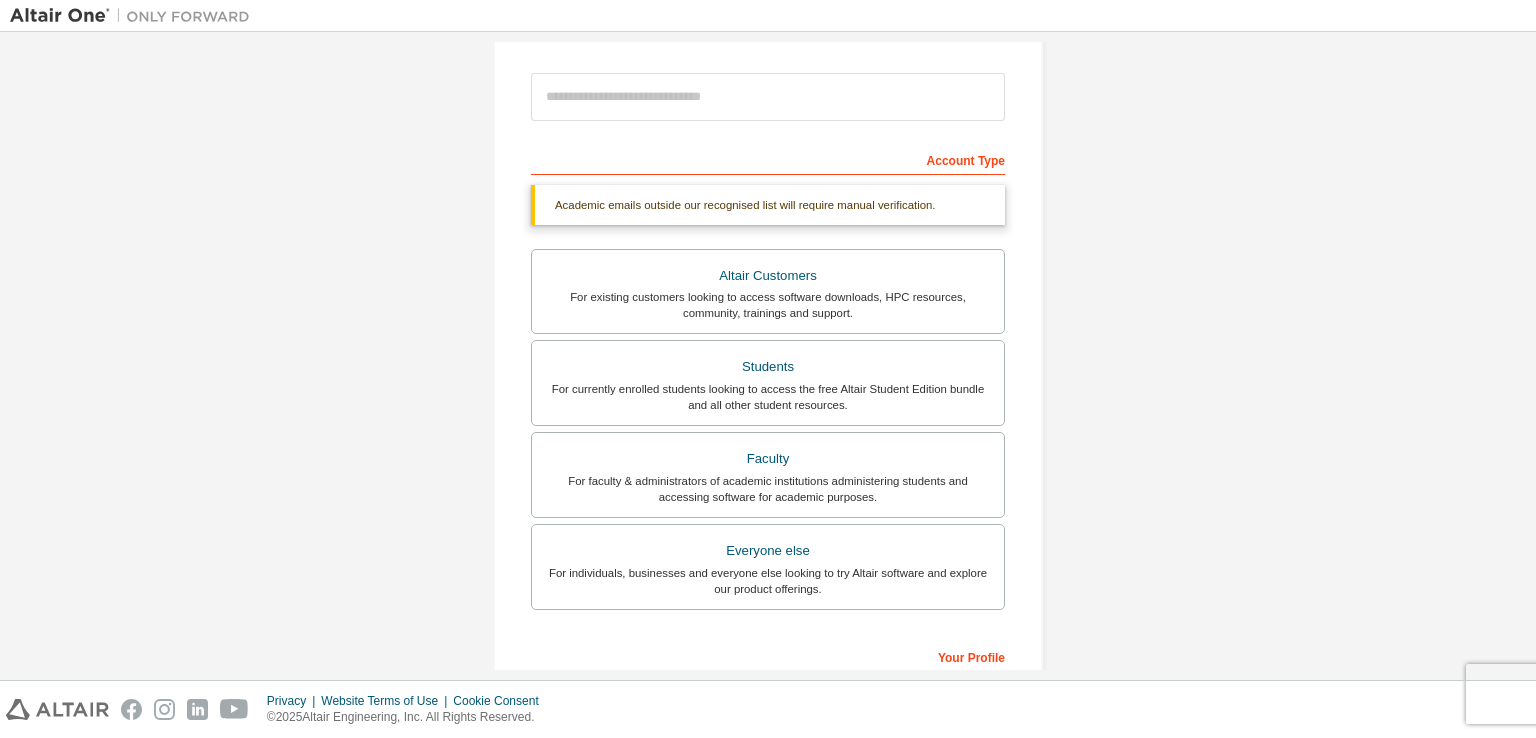 scroll, scrollTop: 122, scrollLeft: 0, axis: vertical 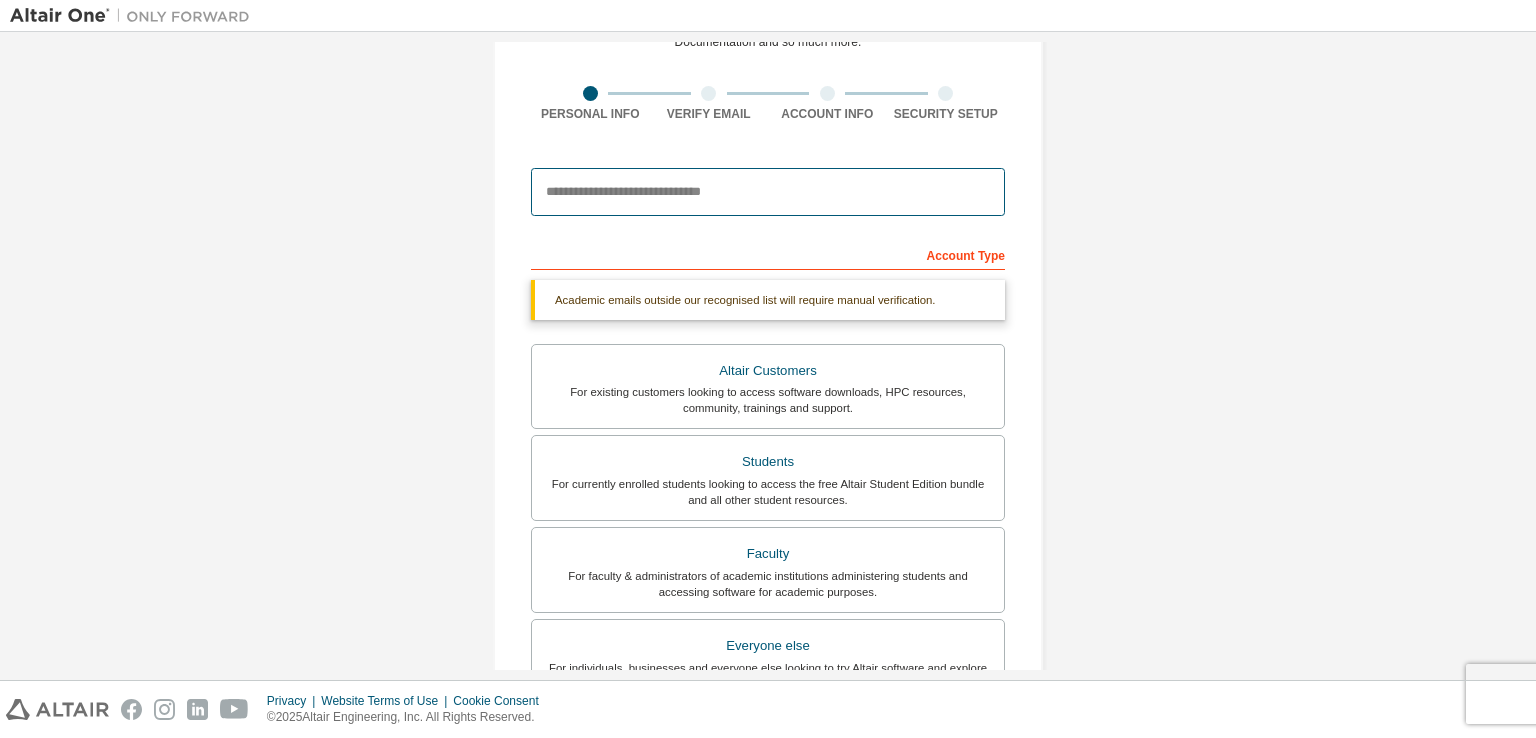 click at bounding box center [768, 192] 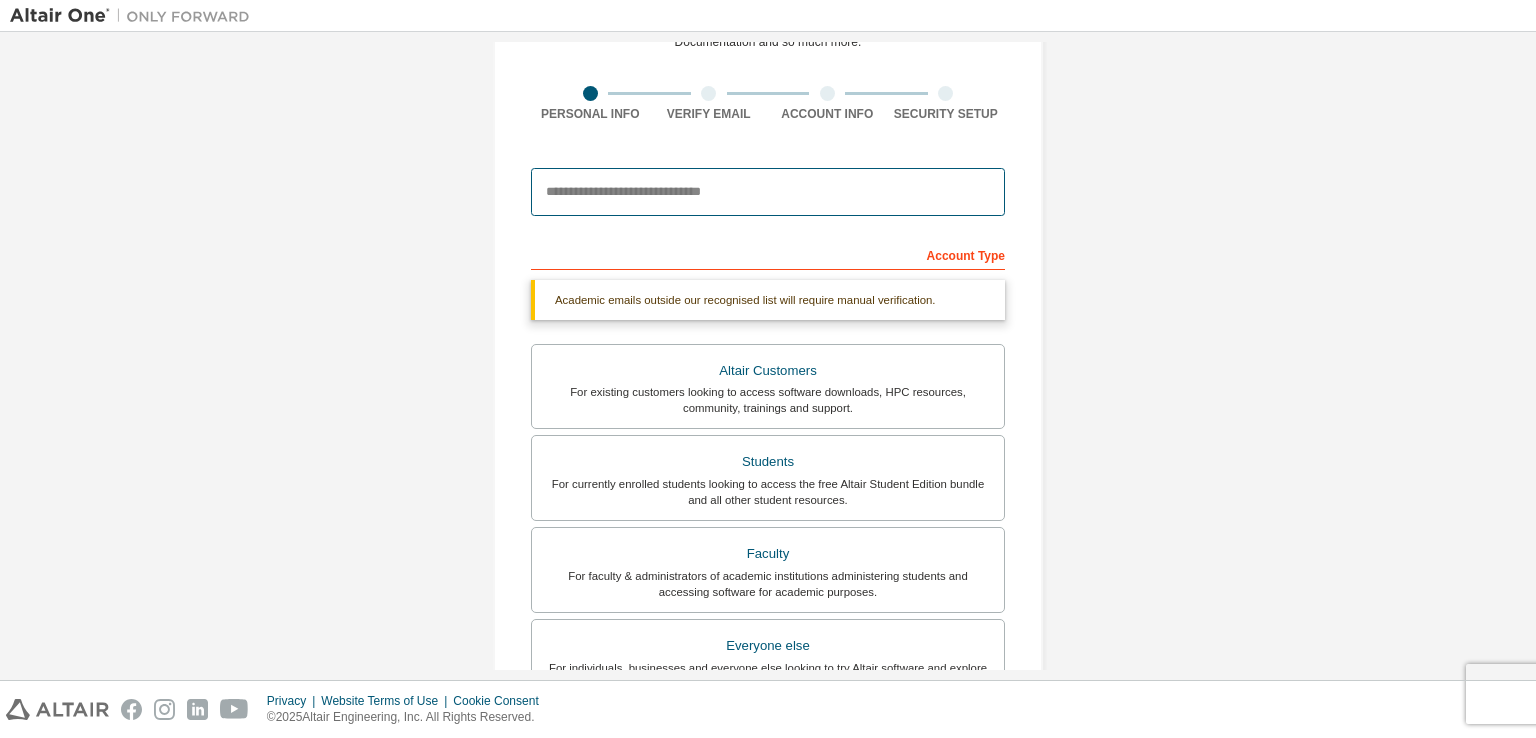 type on "**********" 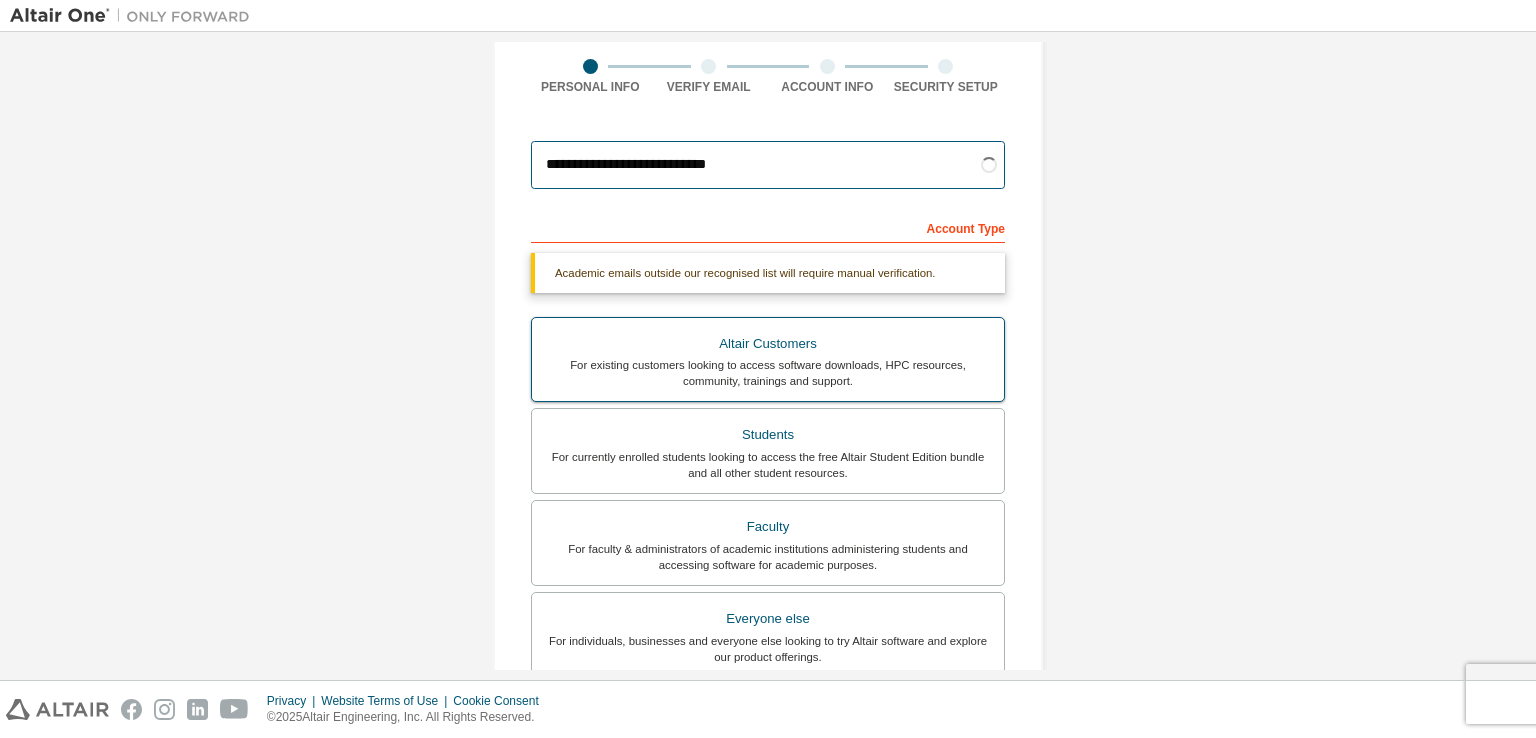 scroll, scrollTop: 147, scrollLeft: 0, axis: vertical 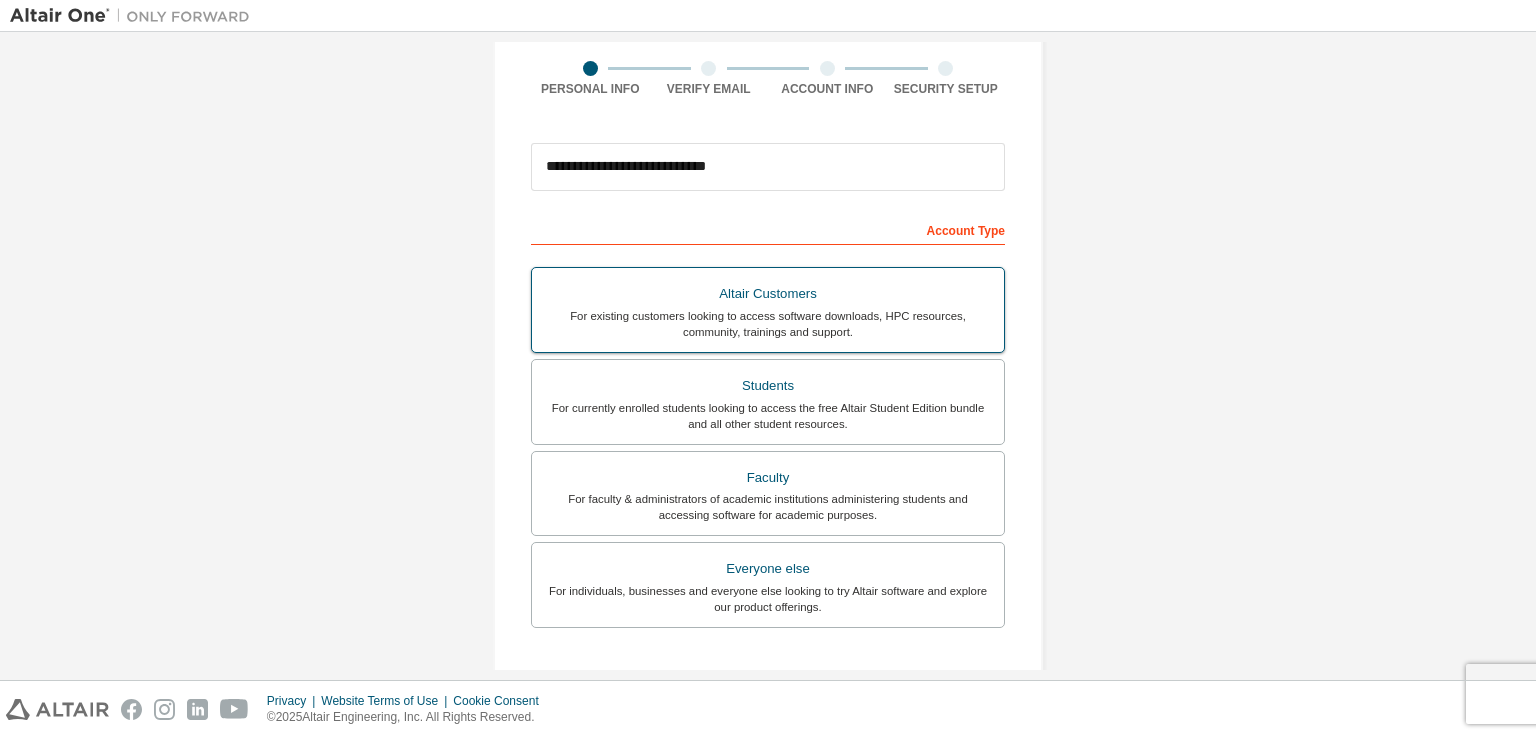 click on "Students For currently enrolled students looking to access the free Altair Student Edition bundle and all other student resources." at bounding box center [768, 402] 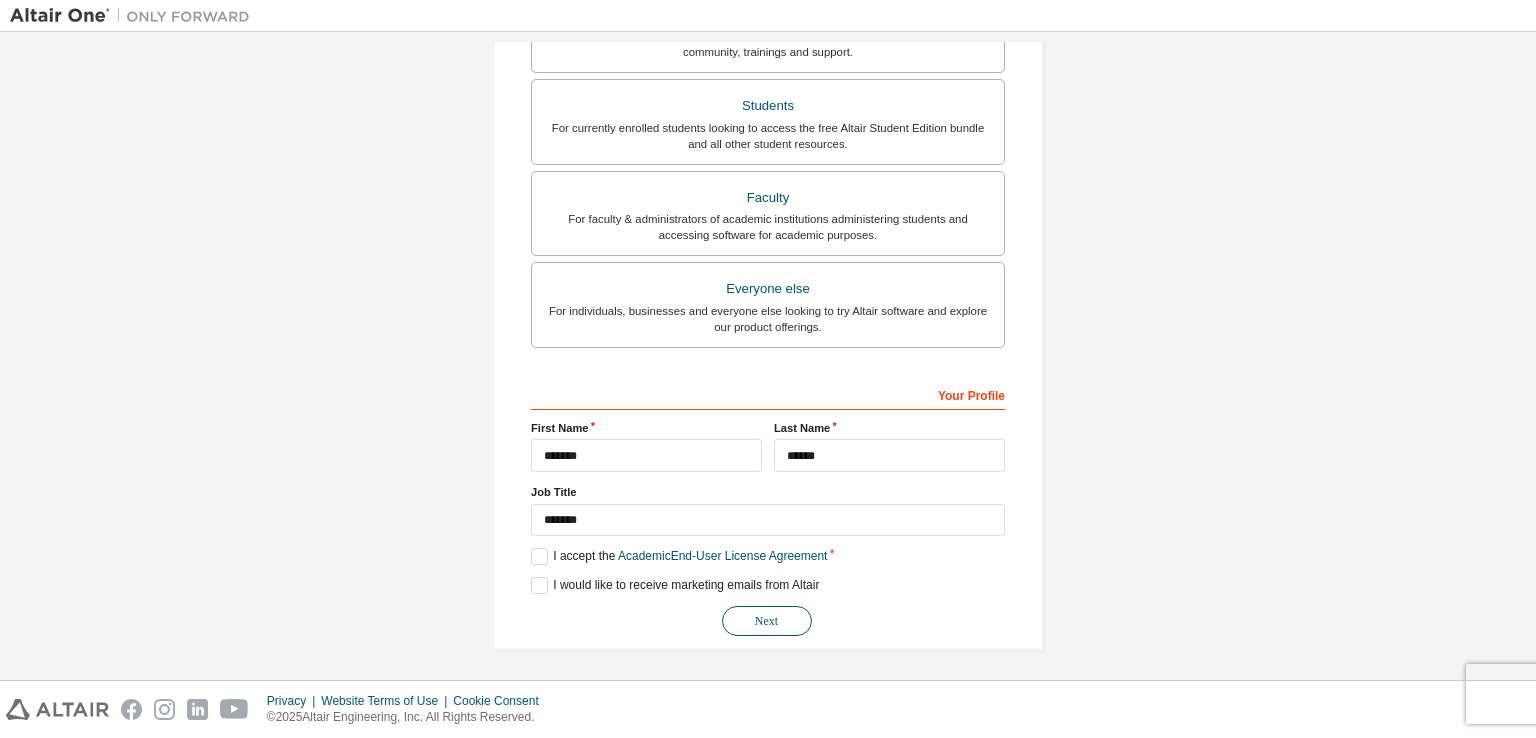 click on "Next" at bounding box center (767, 621) 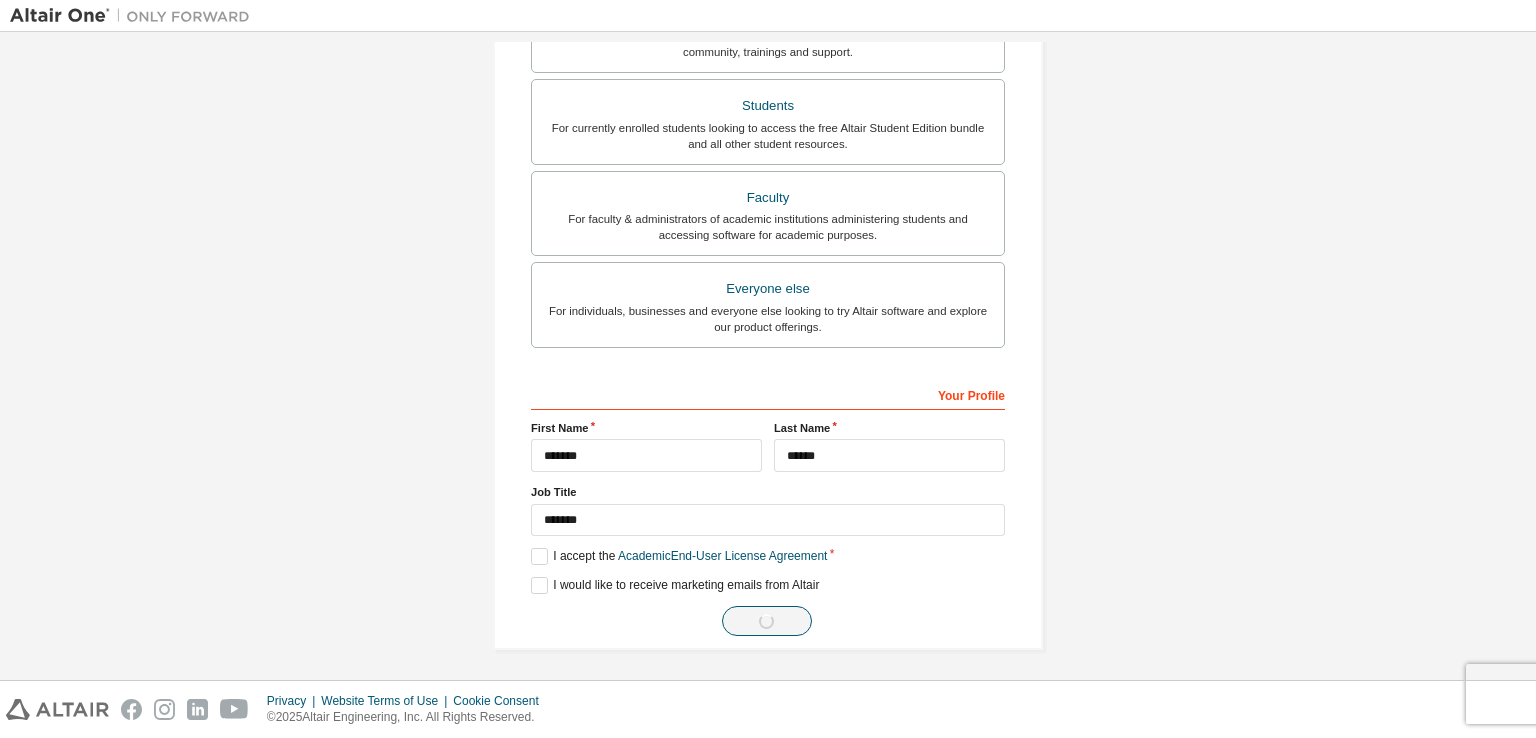 scroll, scrollTop: 0, scrollLeft: 0, axis: both 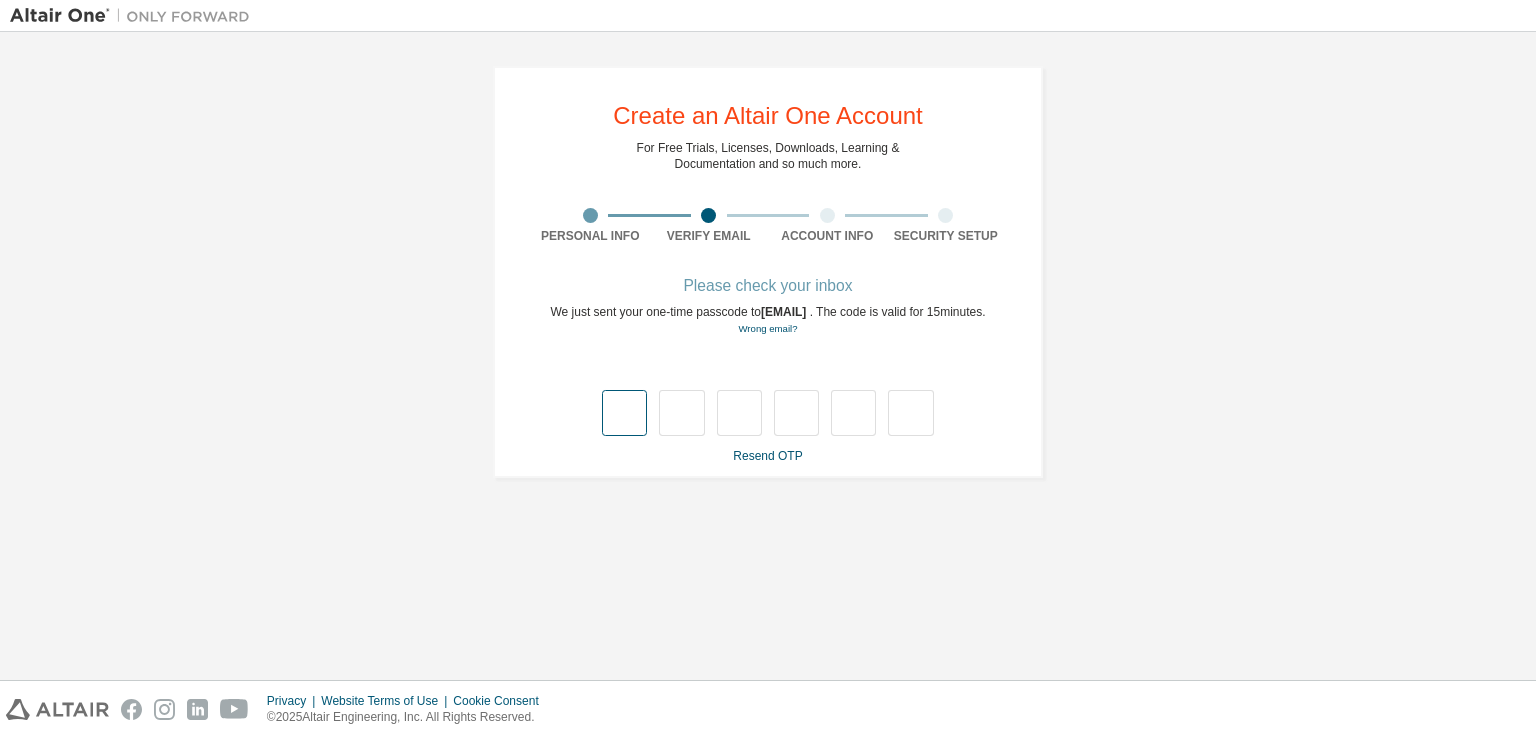 click at bounding box center [624, 413] 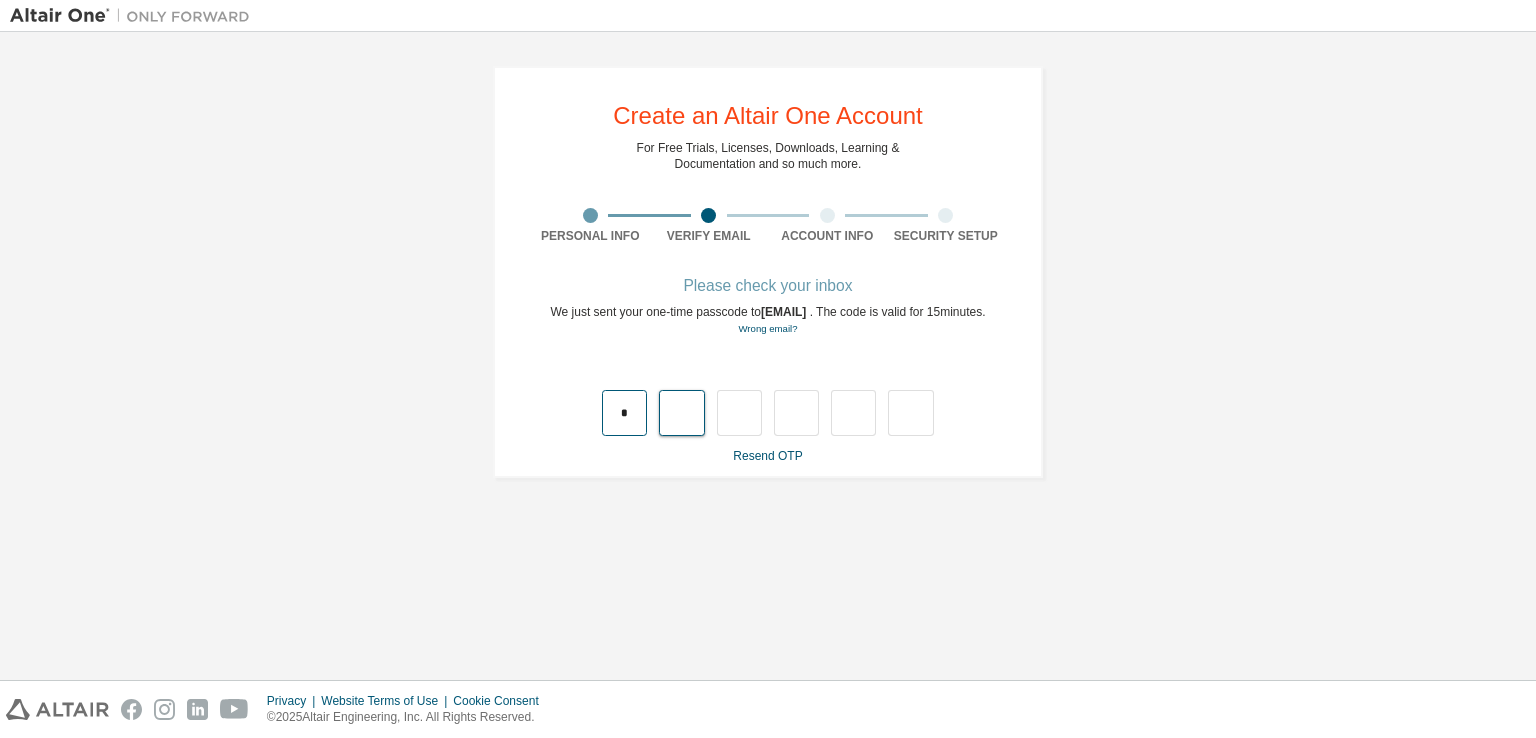 type on "*" 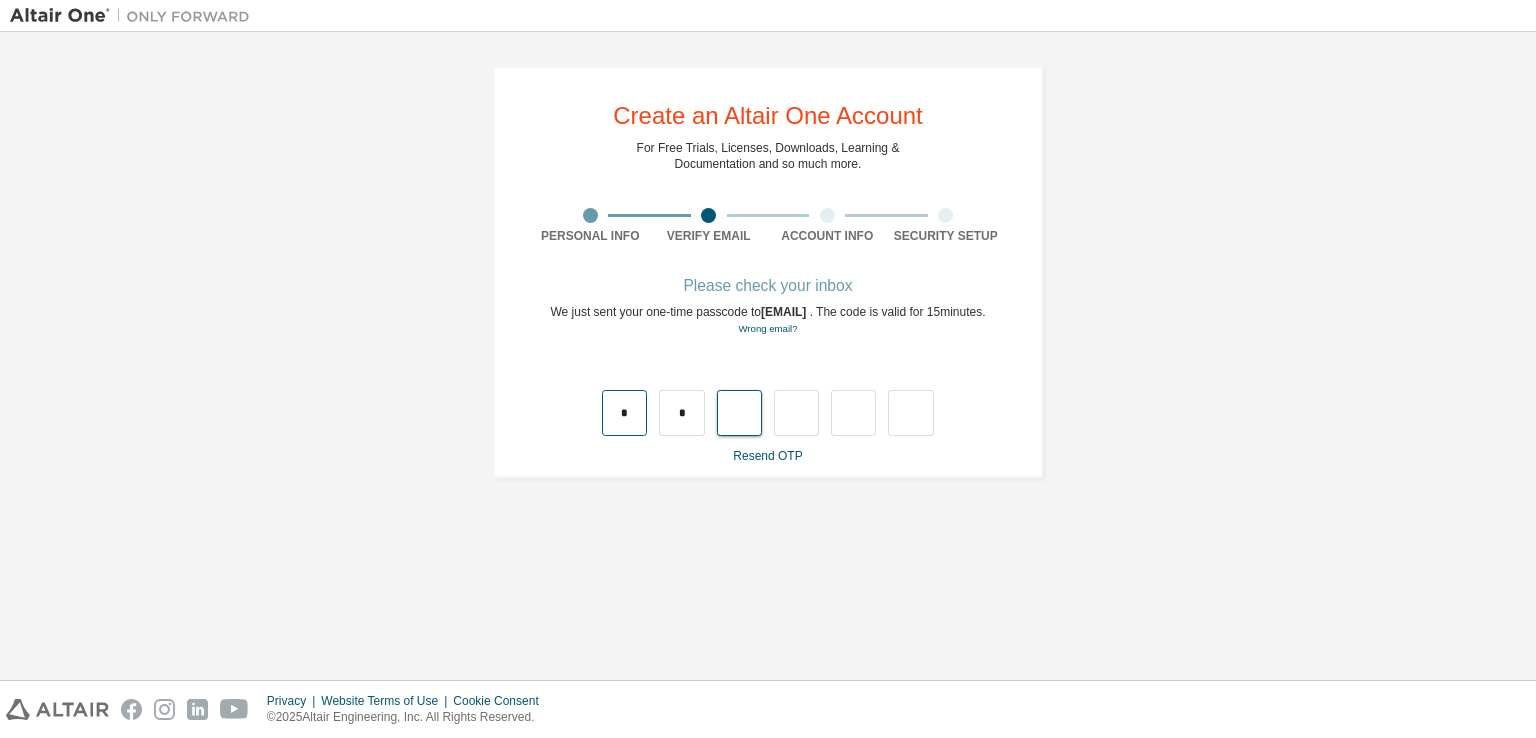 type on "*" 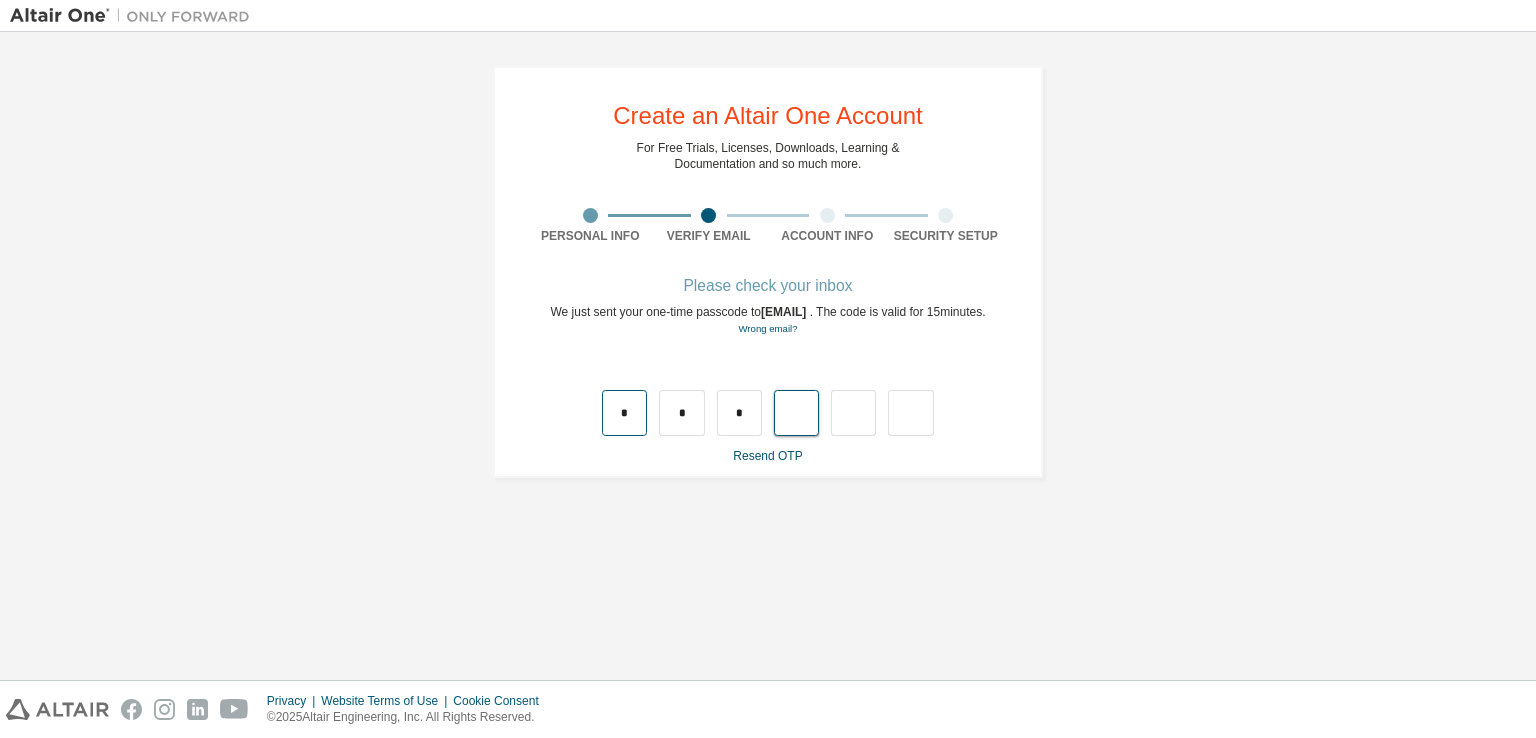 type on "*" 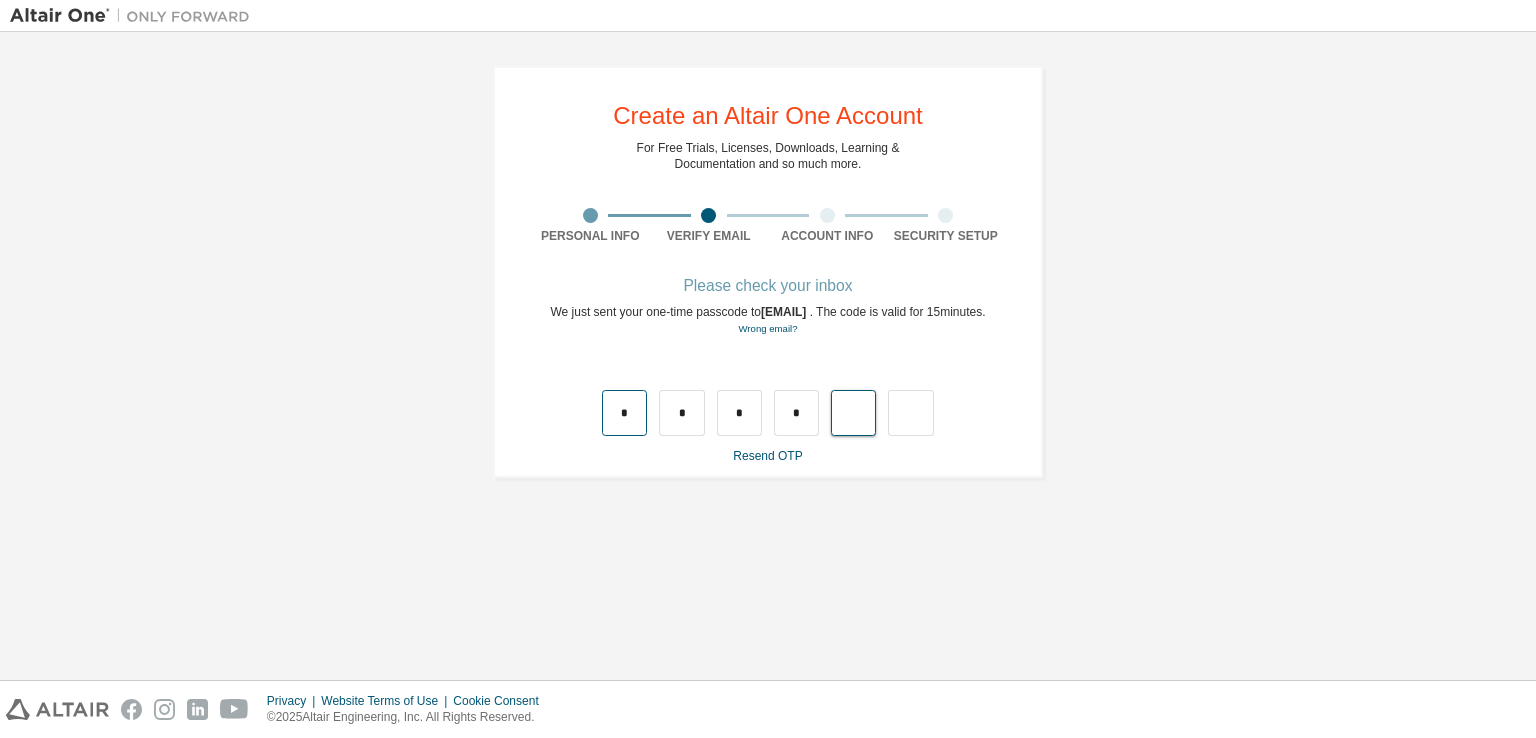 type on "*" 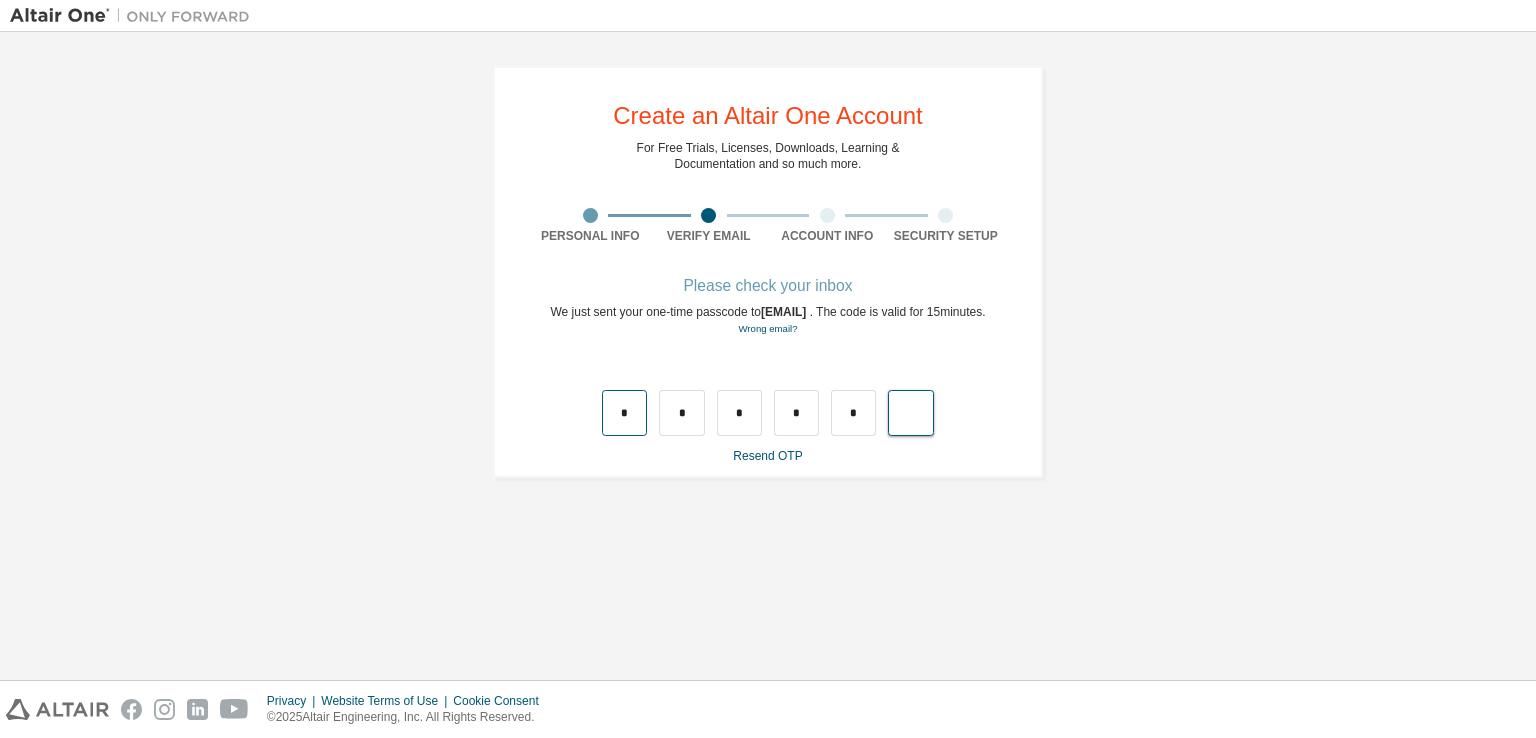 type on "*" 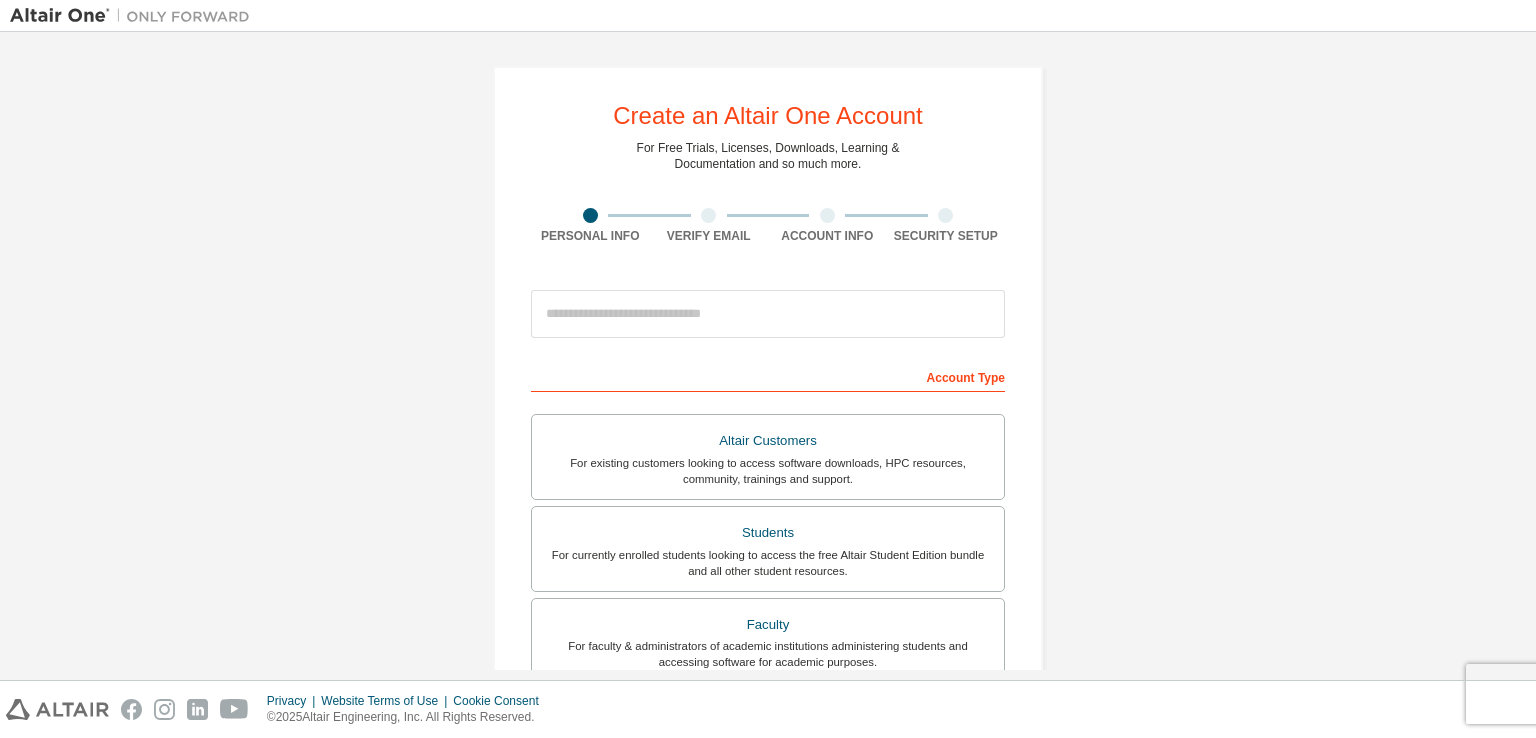 scroll, scrollTop: 0, scrollLeft: 0, axis: both 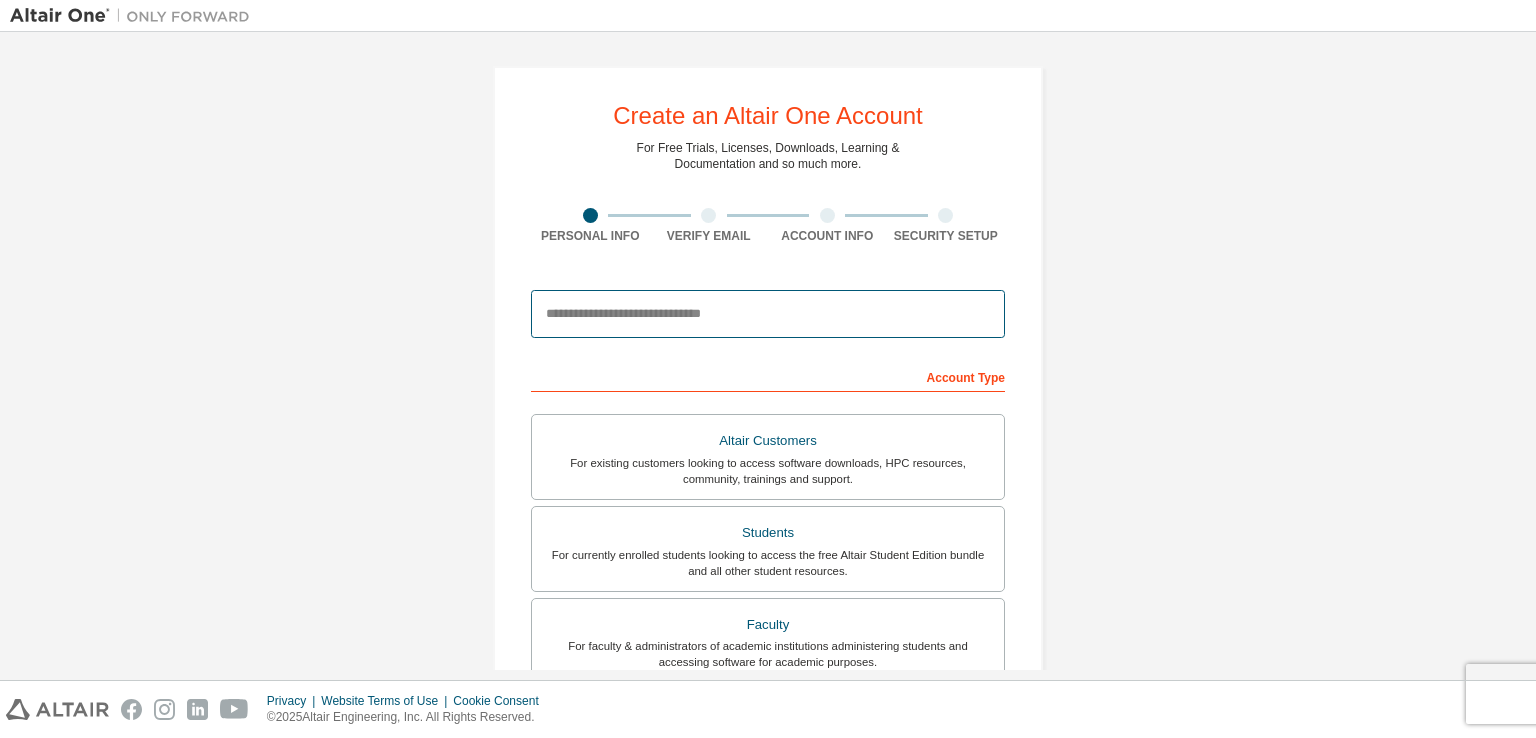 click at bounding box center (768, 314) 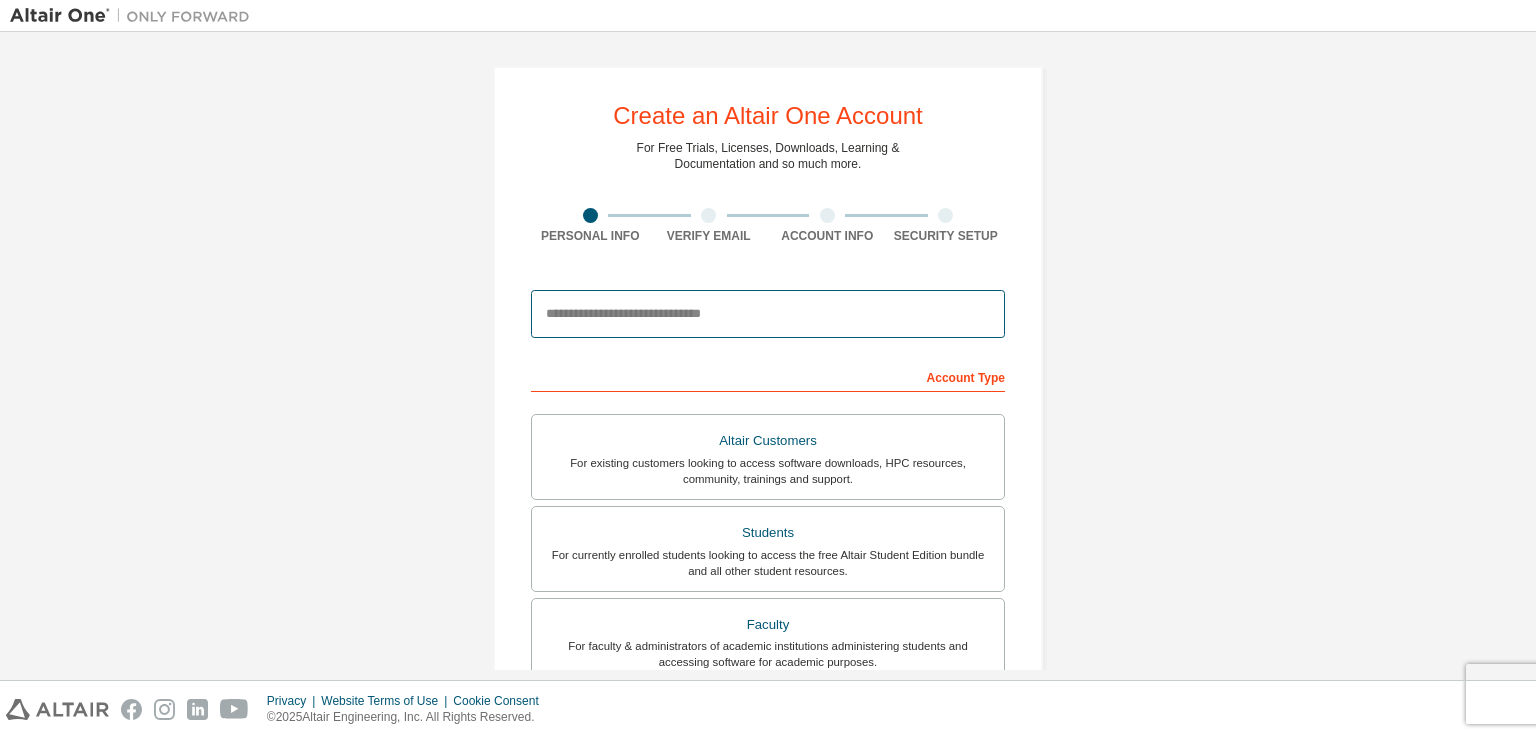 type on "**********" 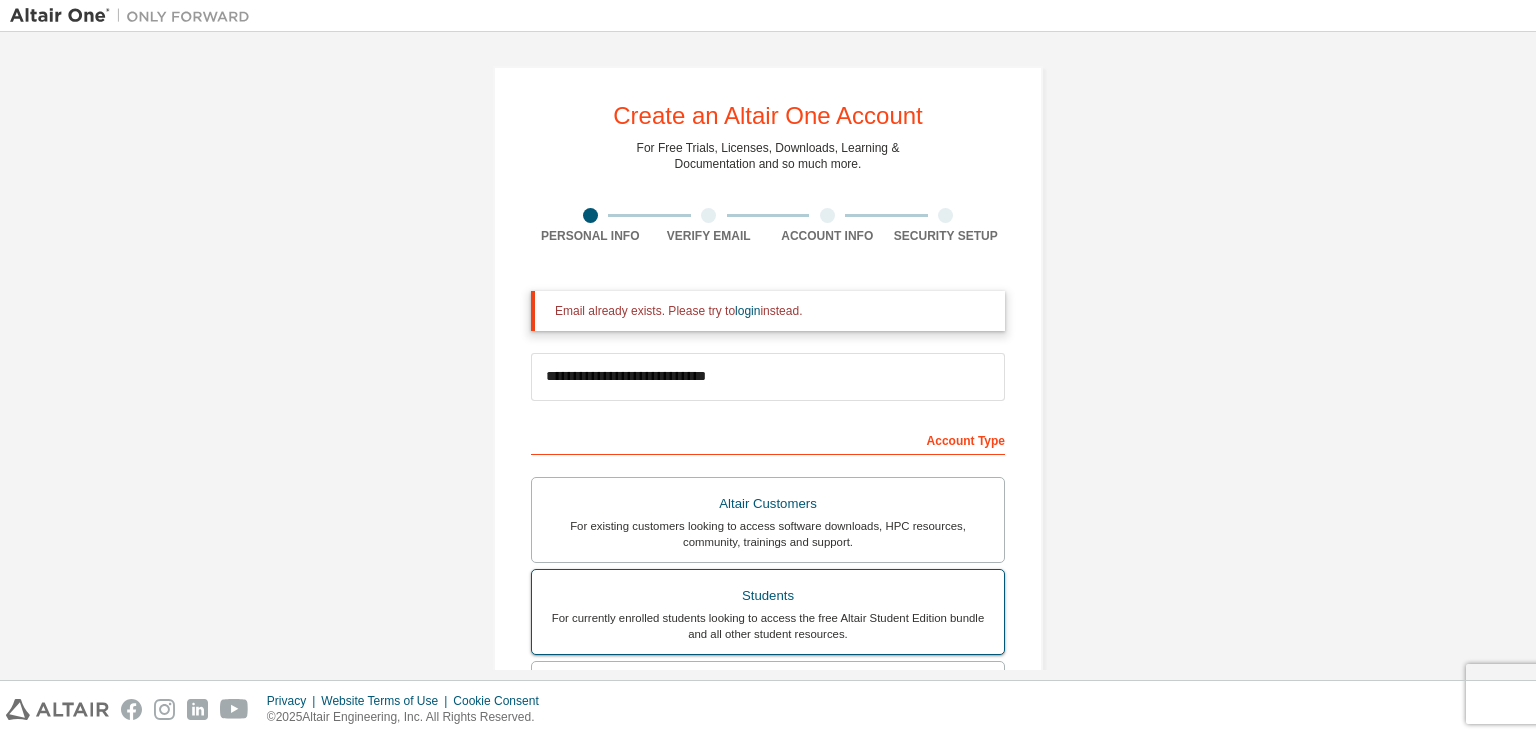 click on "Altair Customers For existing customers looking to access software downloads, HPC resources, community, trainings and support." at bounding box center [768, 520] 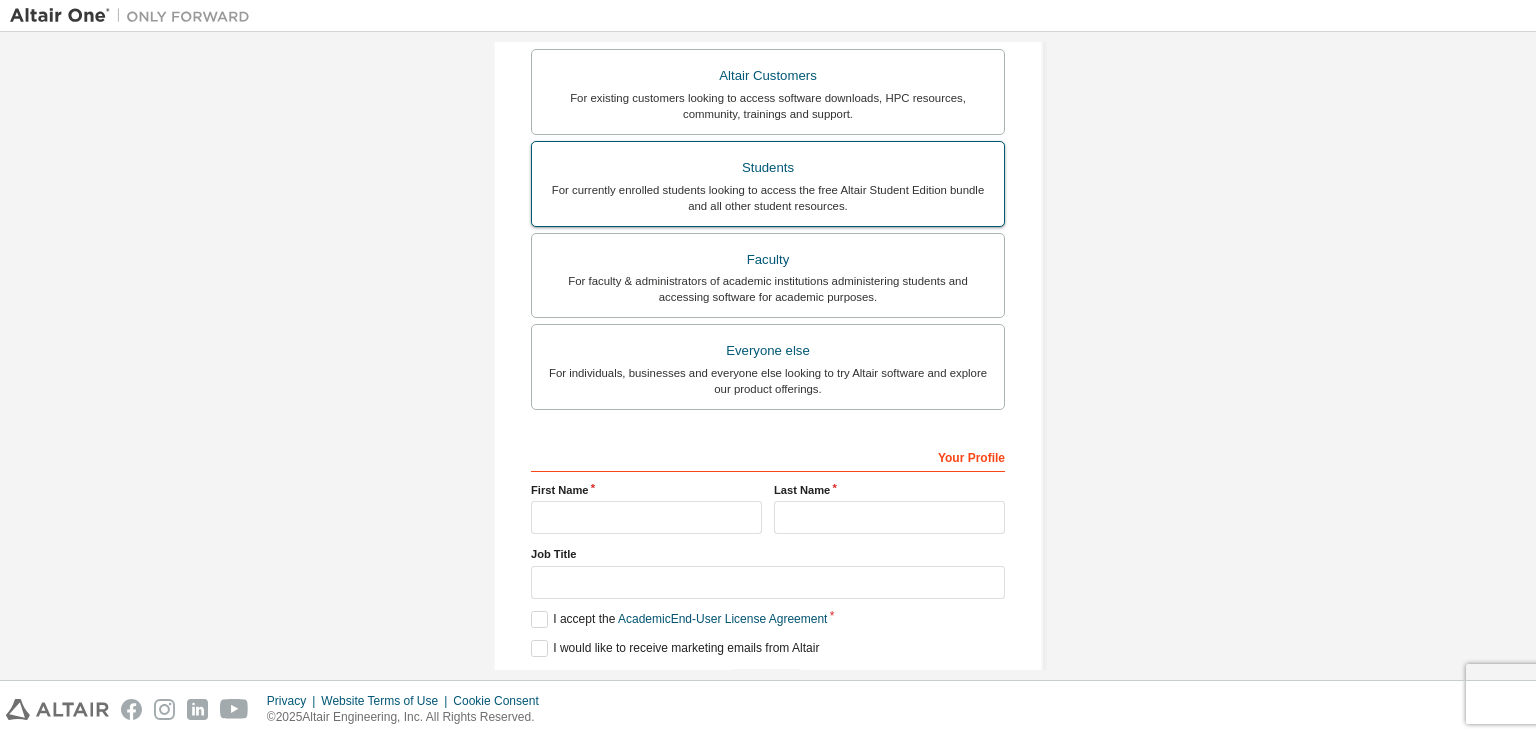 scroll, scrollTop: 490, scrollLeft: 0, axis: vertical 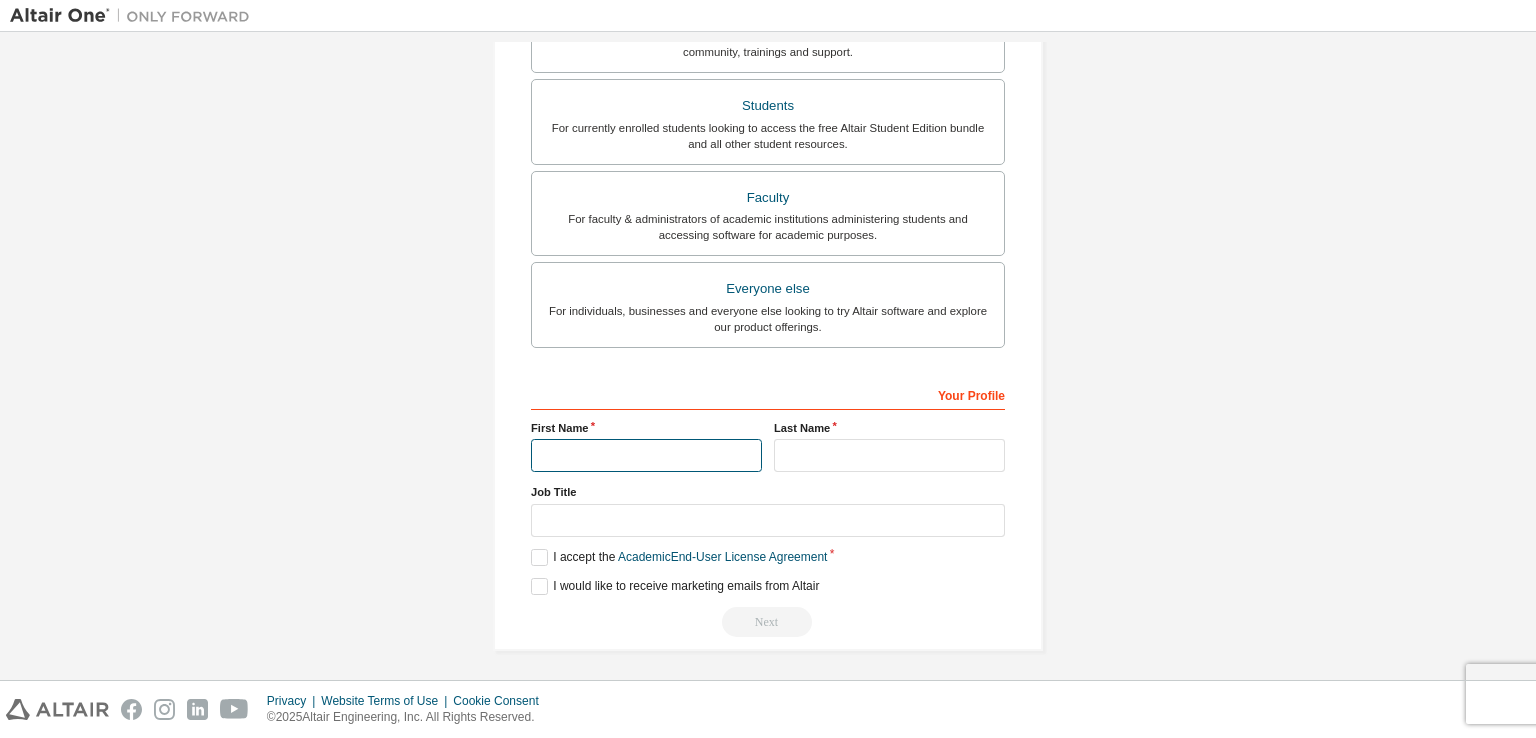 click at bounding box center (646, 455) 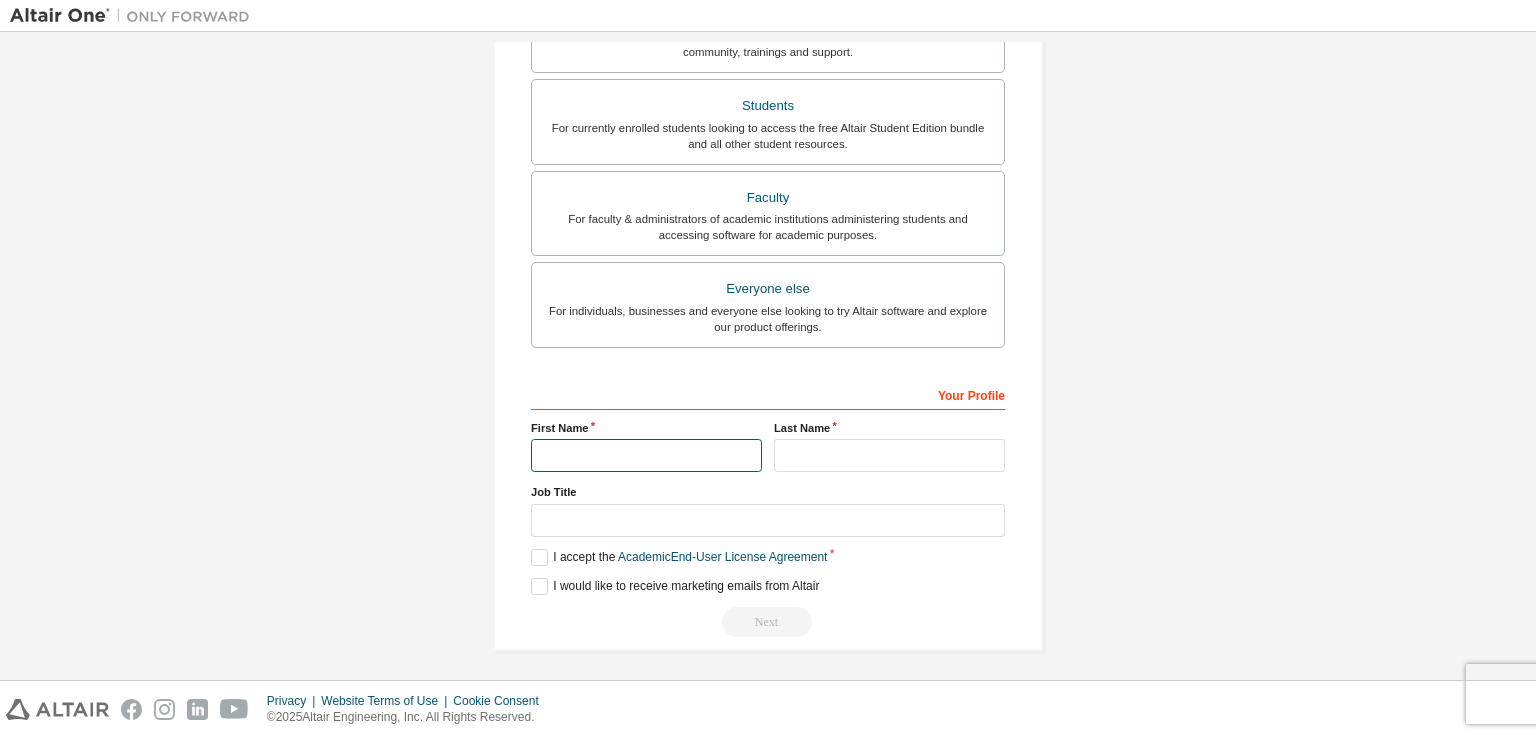 type on "*******" 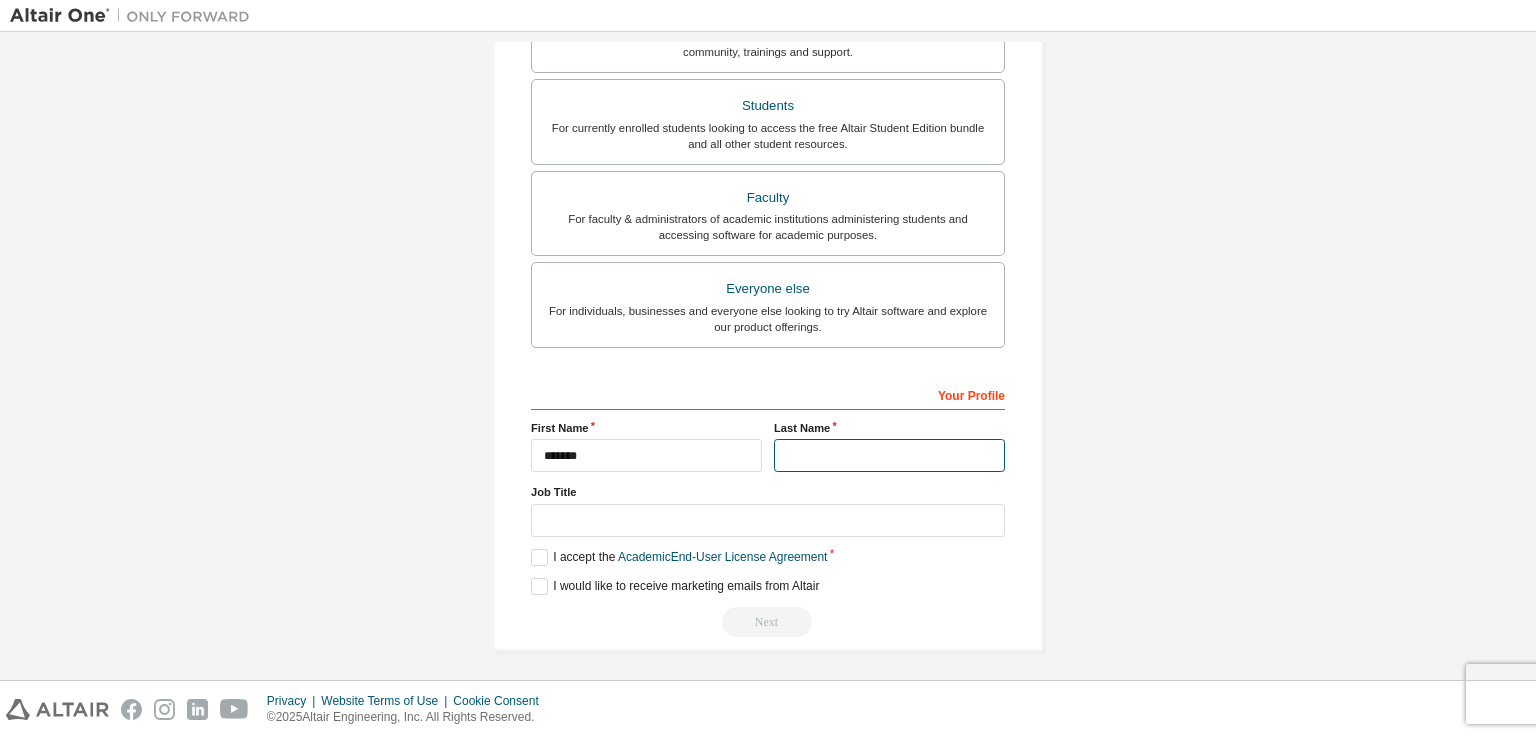 click at bounding box center (889, 455) 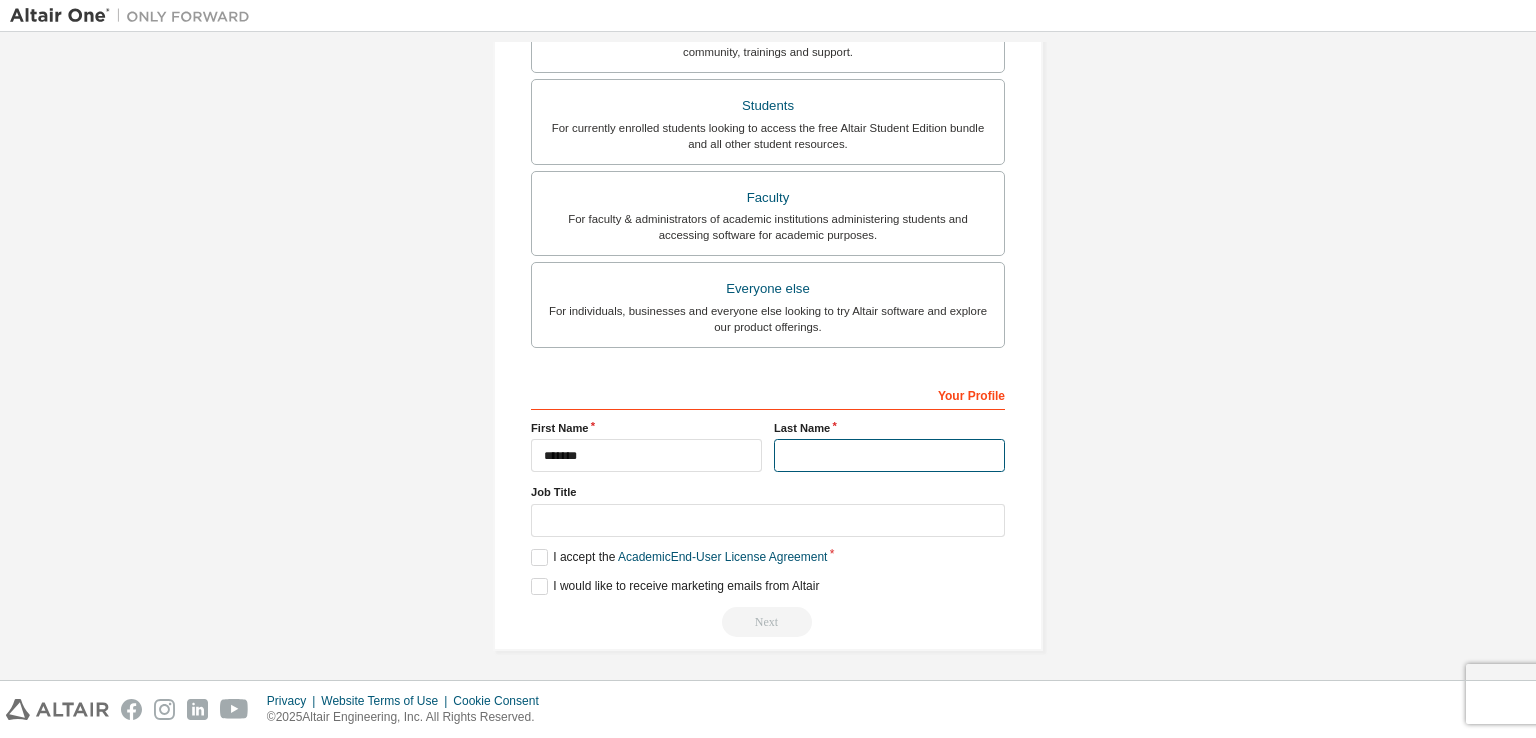 type on "*****" 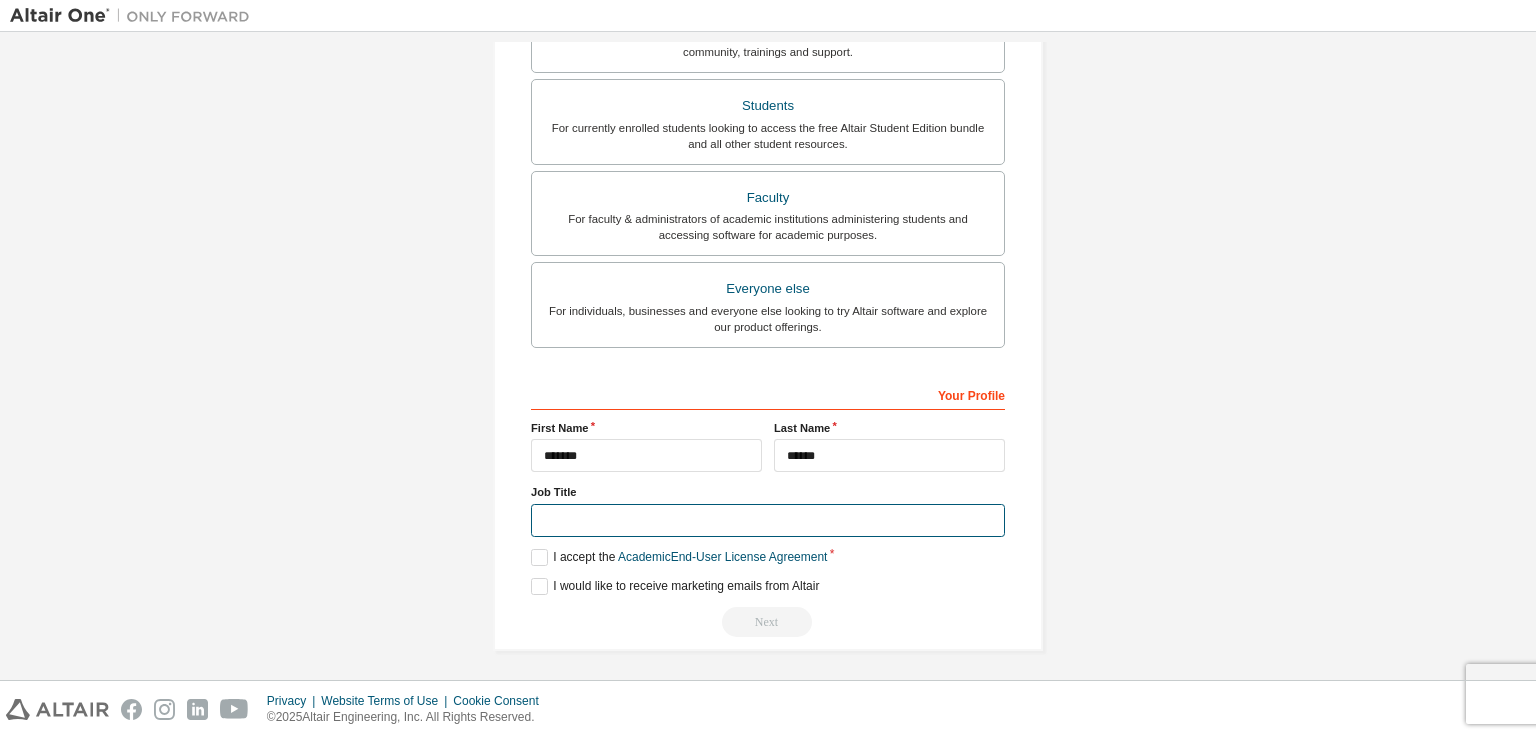 click at bounding box center [768, 520] 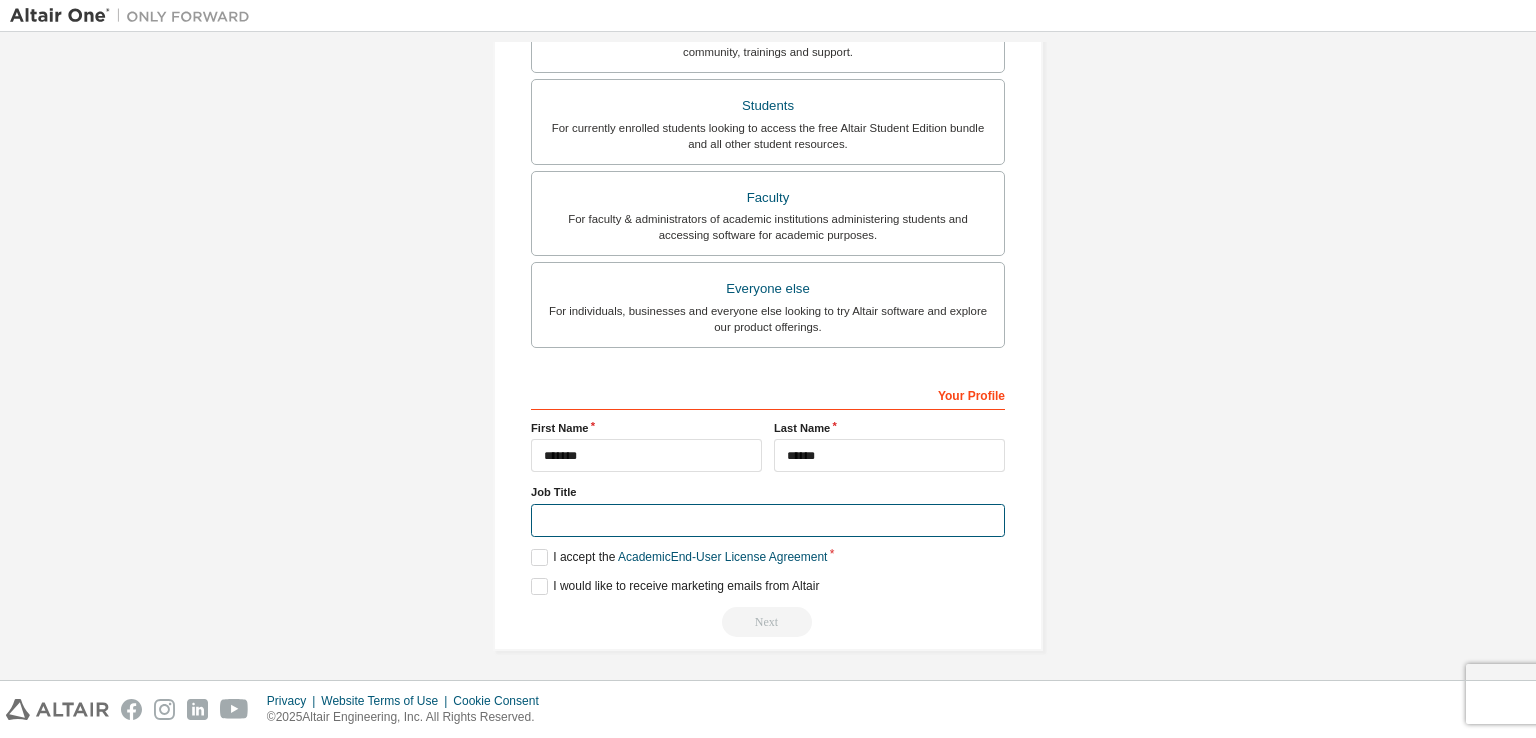 type on "*******" 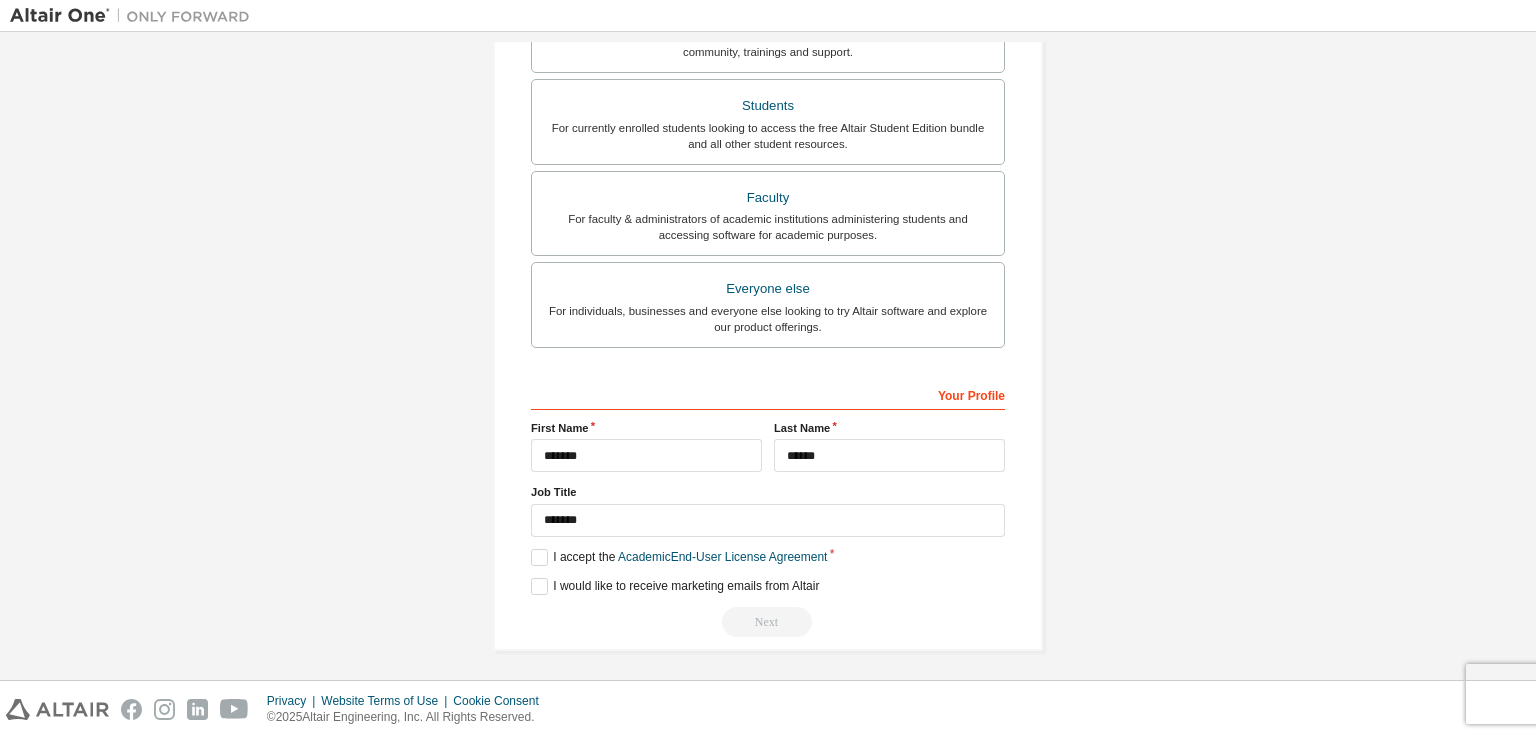 click on "Your Profile [FIRST] [LAST] Job Title ******* Please provide [STATE] to help us route sales and support resources to you more efficiently. I accept the   Academic   End-User License Agreement I would like to receive marketing emails from Altair Next" at bounding box center (768, 507) 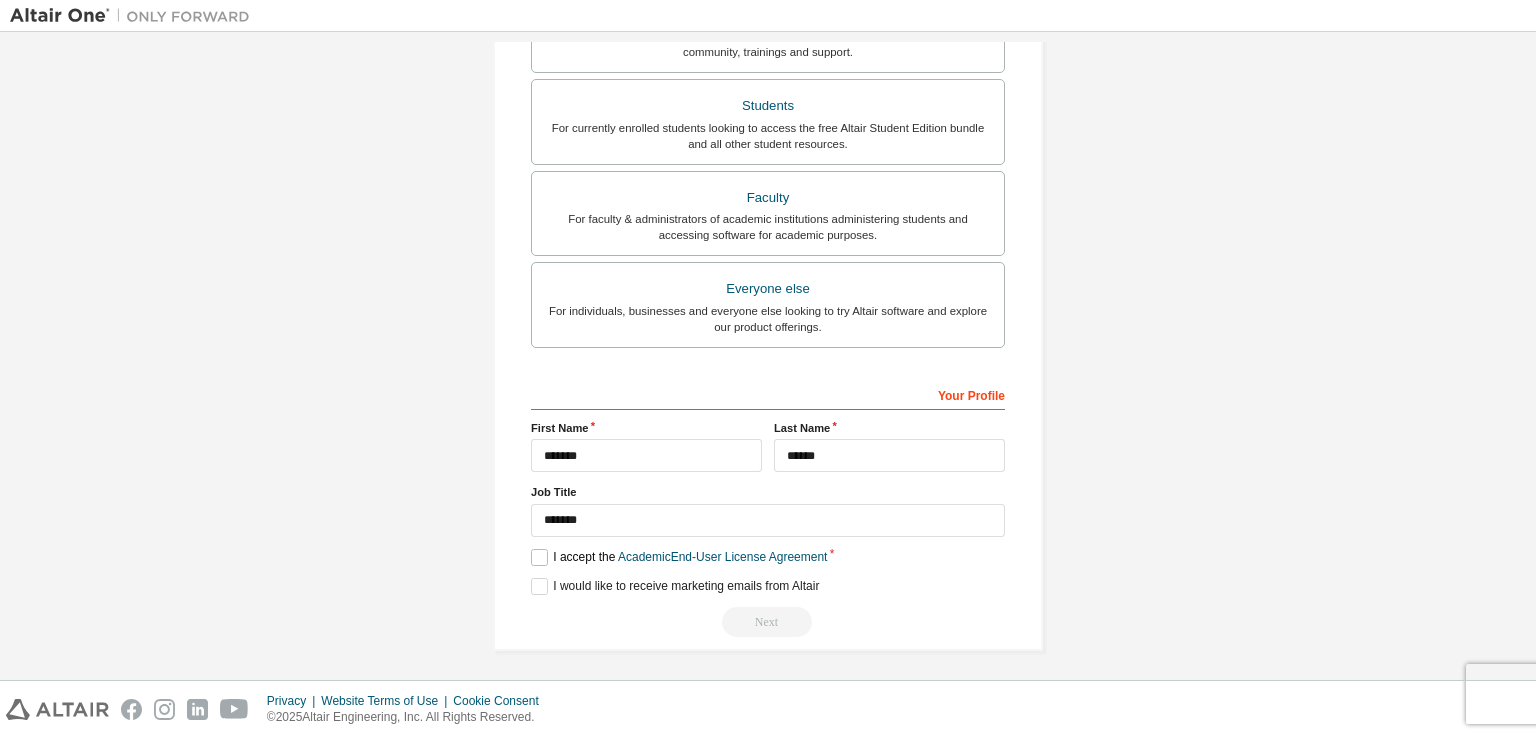 click on "I accept the   Academic   End-User License Agreement" at bounding box center [679, 557] 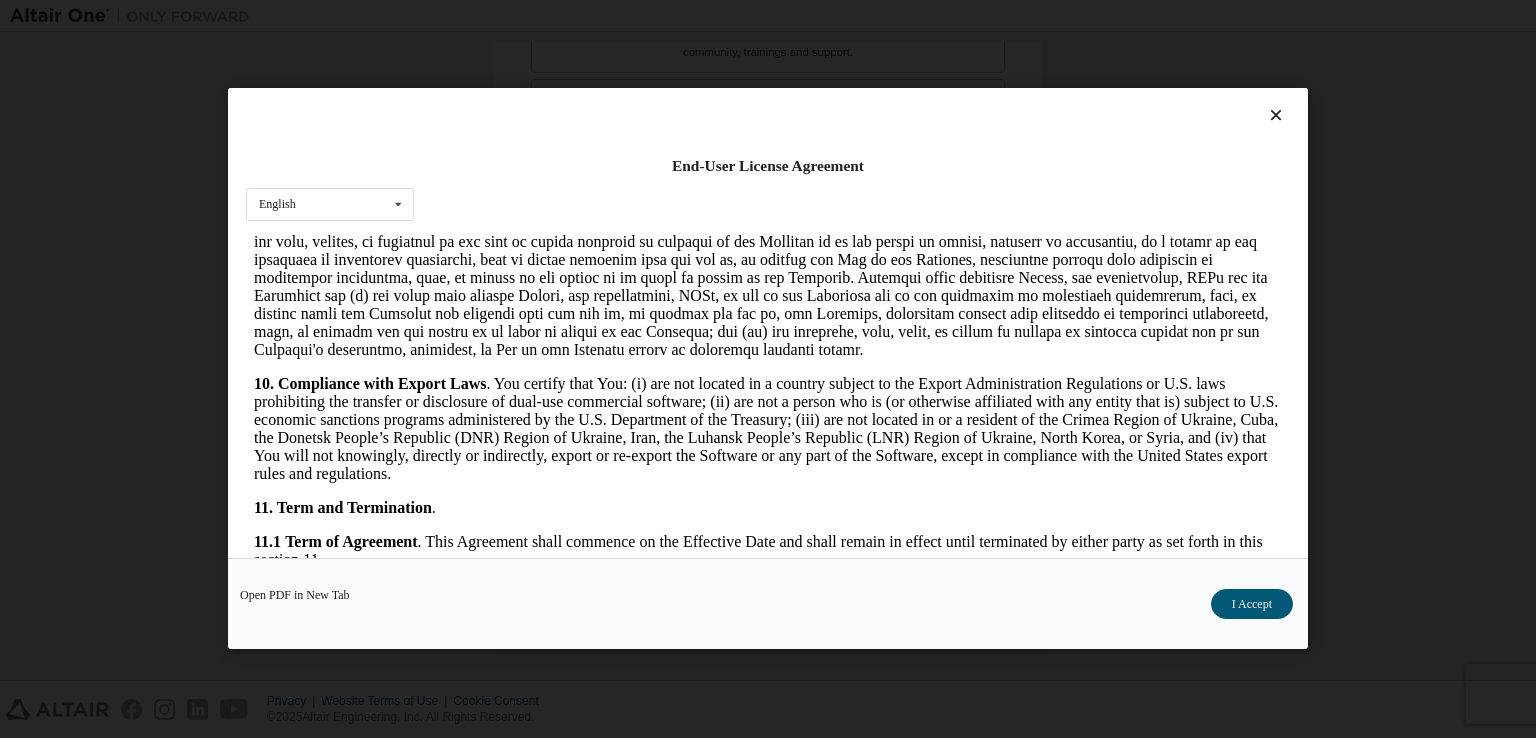 scroll, scrollTop: 2500, scrollLeft: 0, axis: vertical 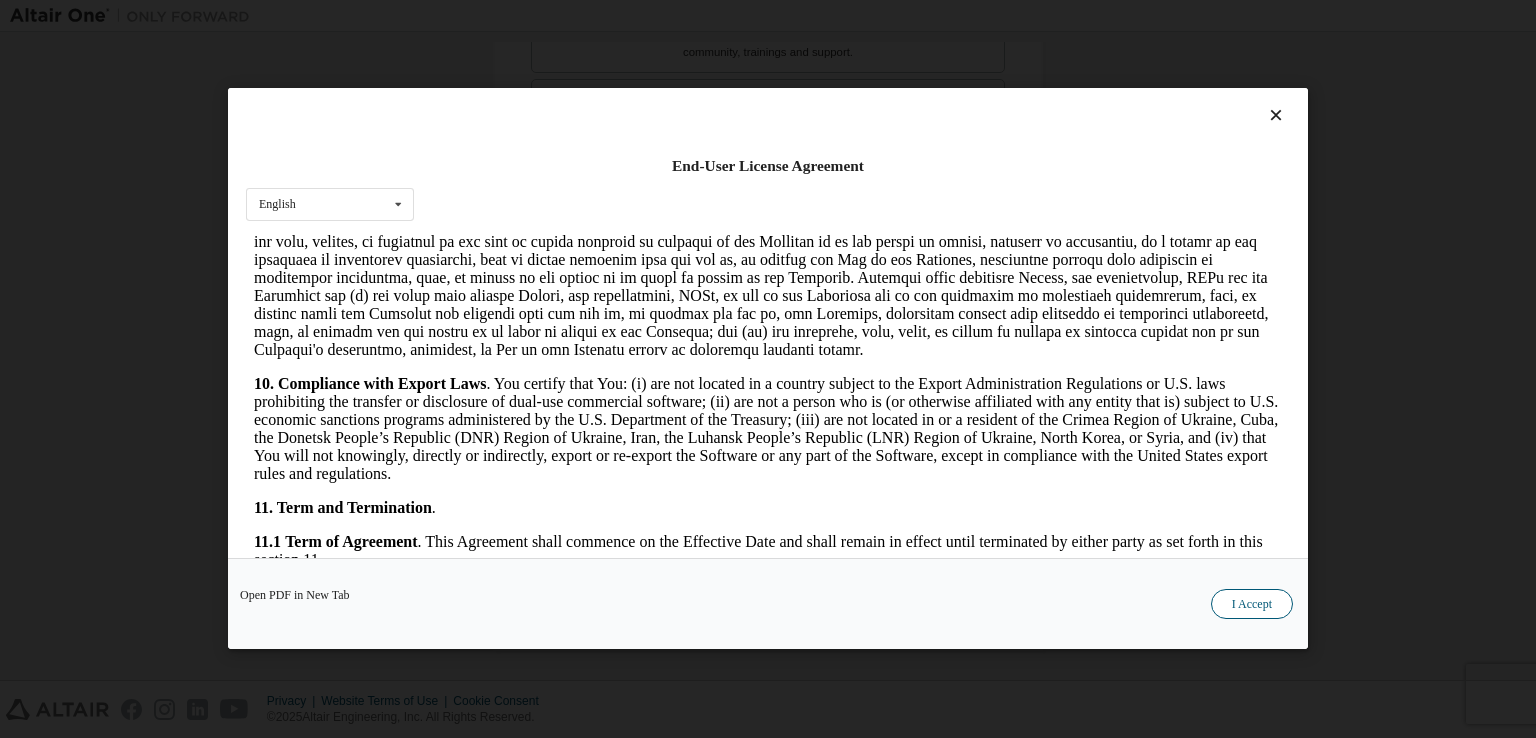 click on "I Accept" at bounding box center [1252, 605] 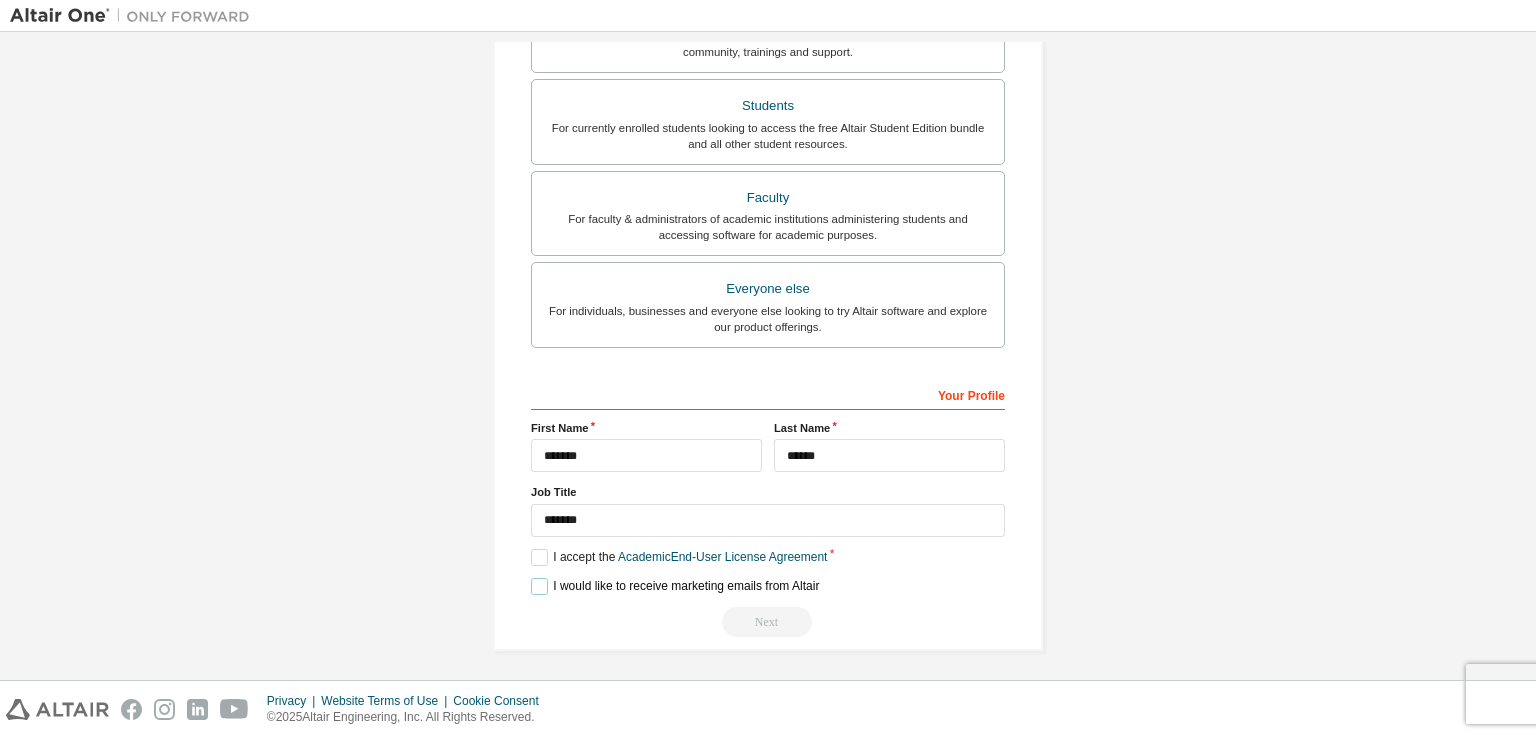 click on "I would like to receive marketing emails from Altair" at bounding box center (675, 586) 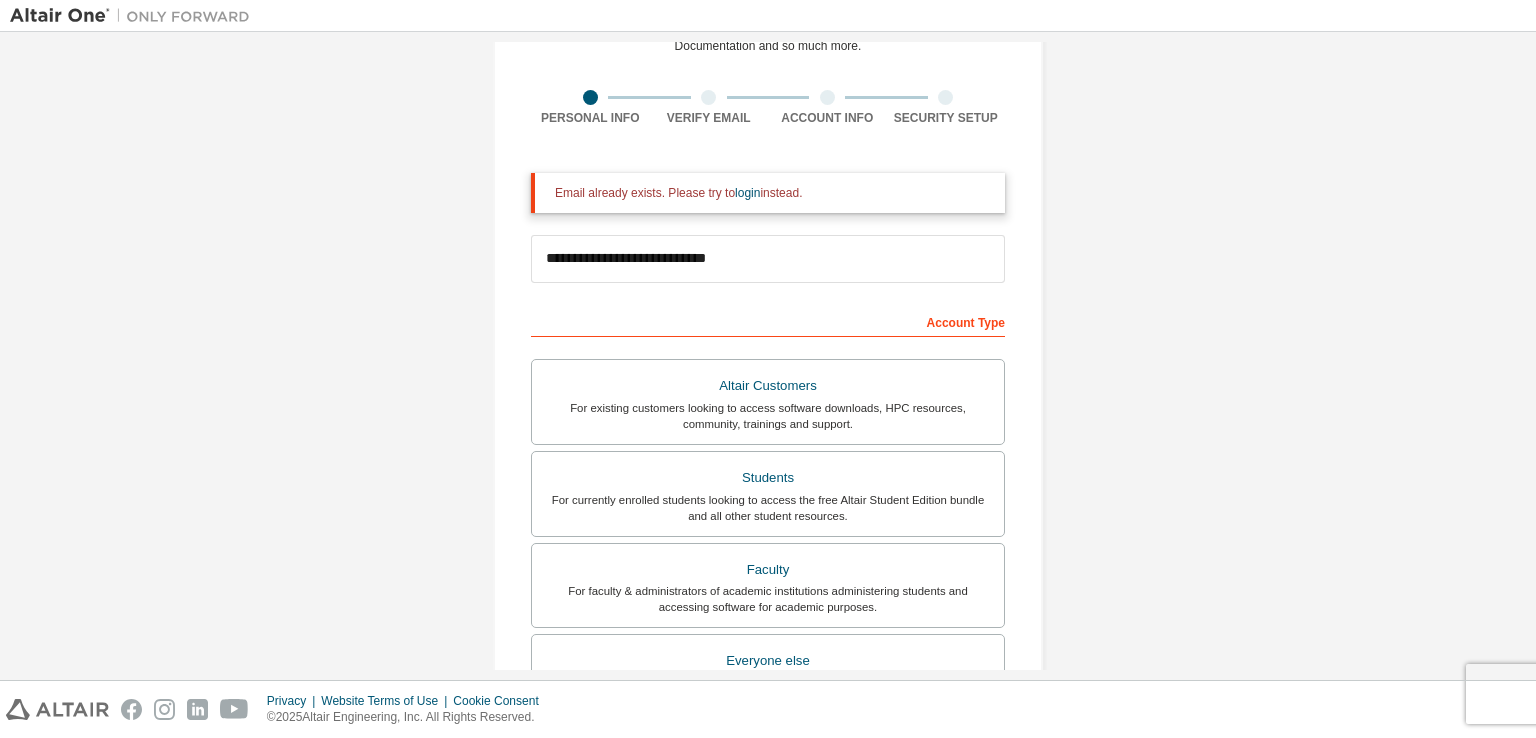 scroll, scrollTop: 0, scrollLeft: 0, axis: both 